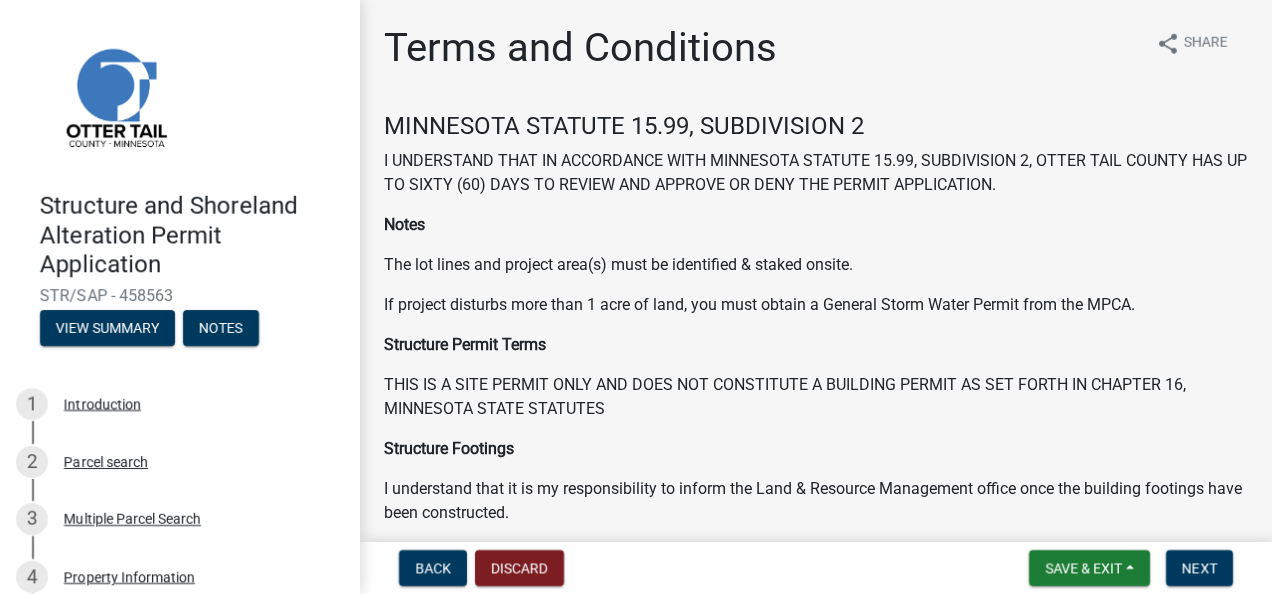 scroll, scrollTop: 0, scrollLeft: 0, axis: both 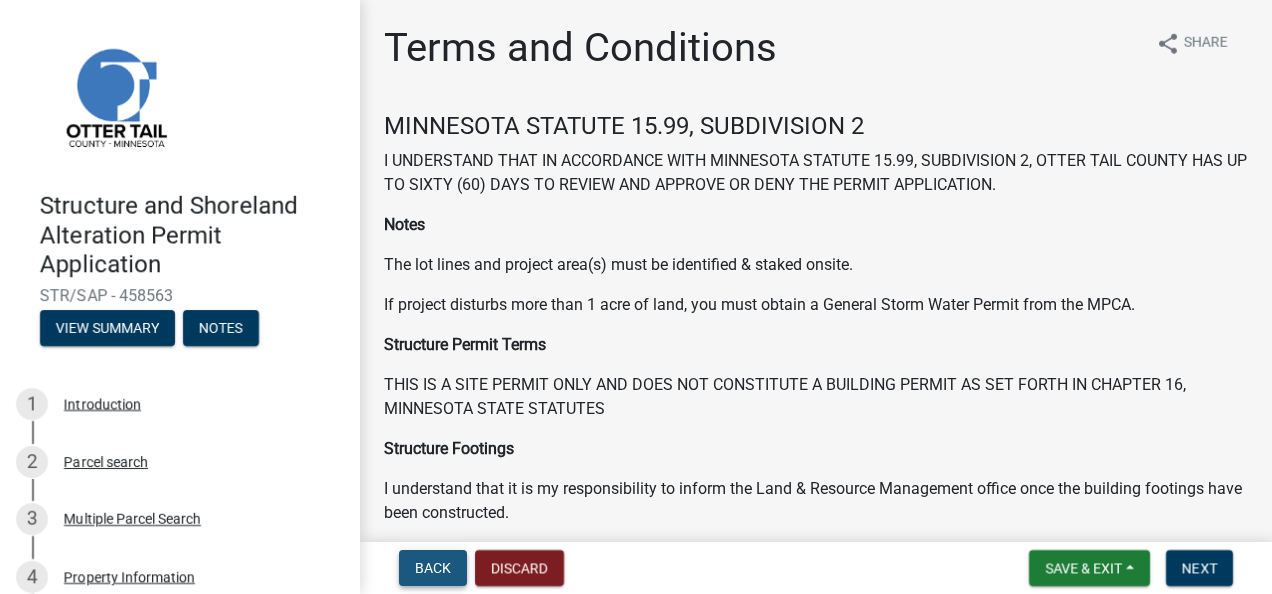 click on "Back" at bounding box center (433, 568) 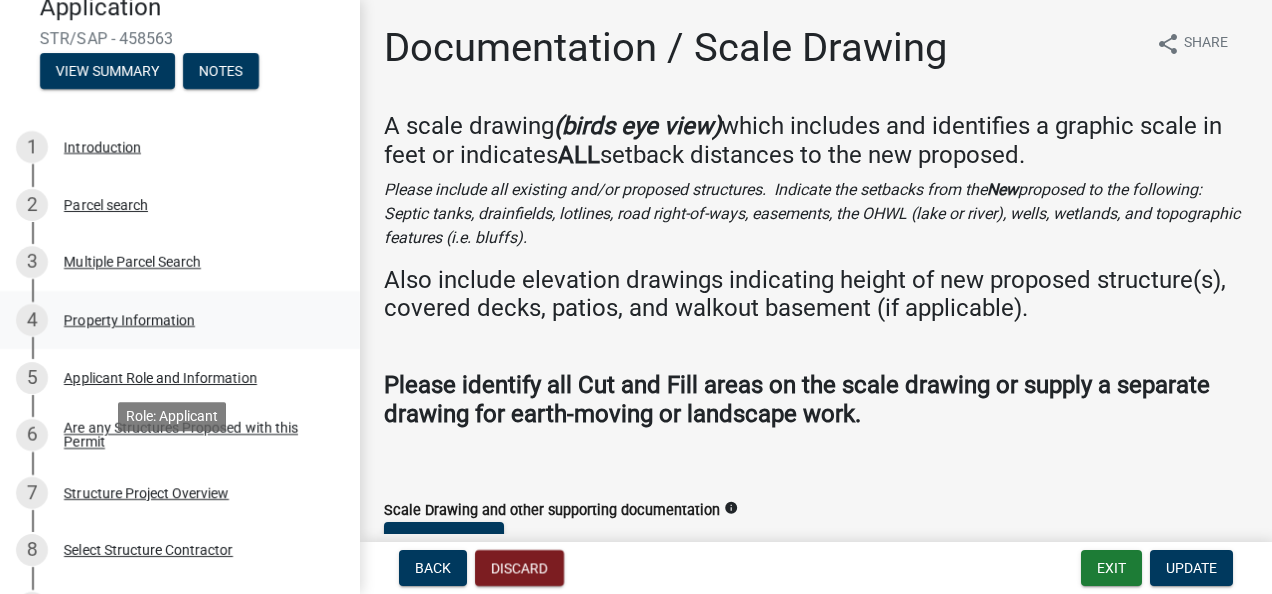 scroll, scrollTop: 294, scrollLeft: 0, axis: vertical 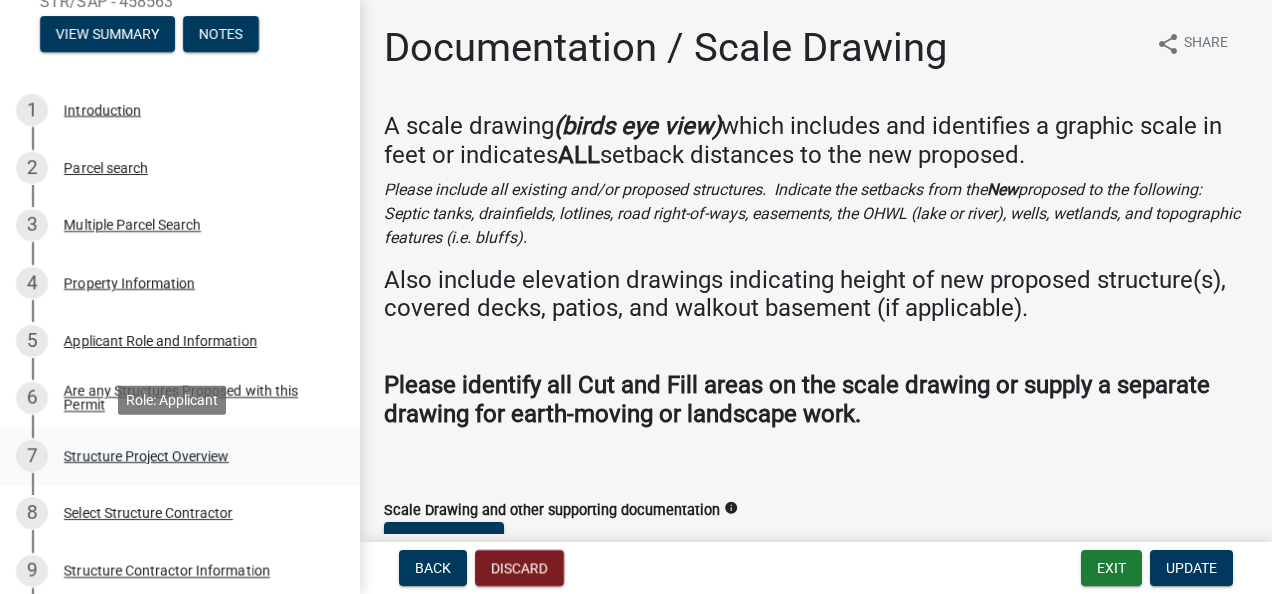 click on "Structure Project Overview" at bounding box center [146, 456] 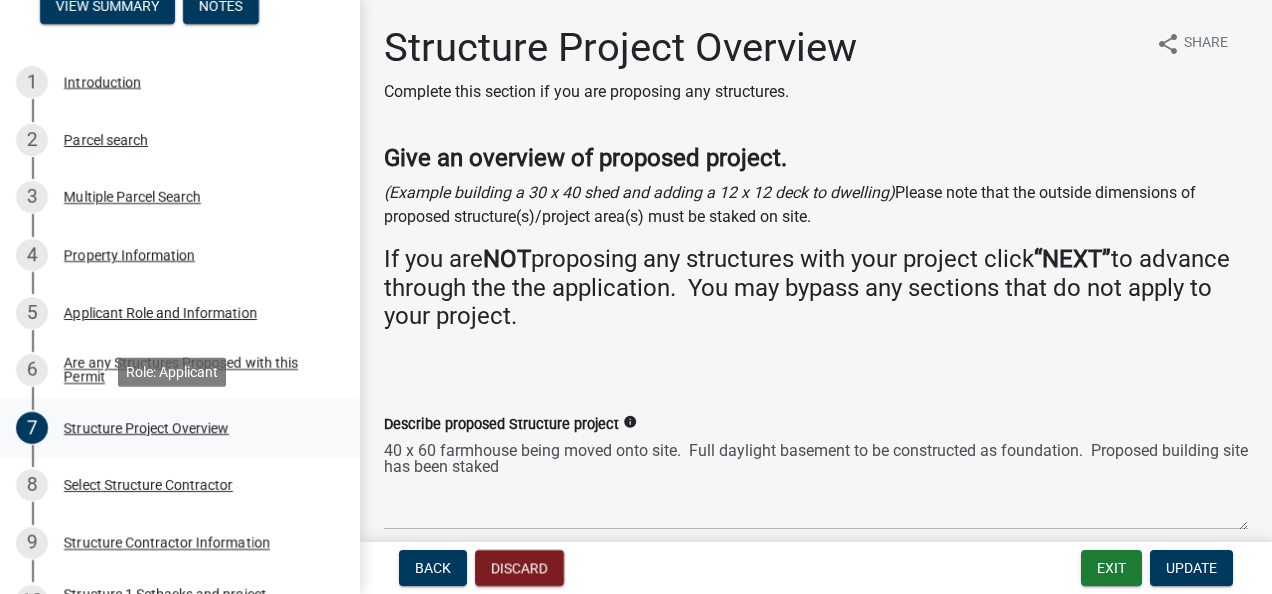 scroll, scrollTop: 323, scrollLeft: 0, axis: vertical 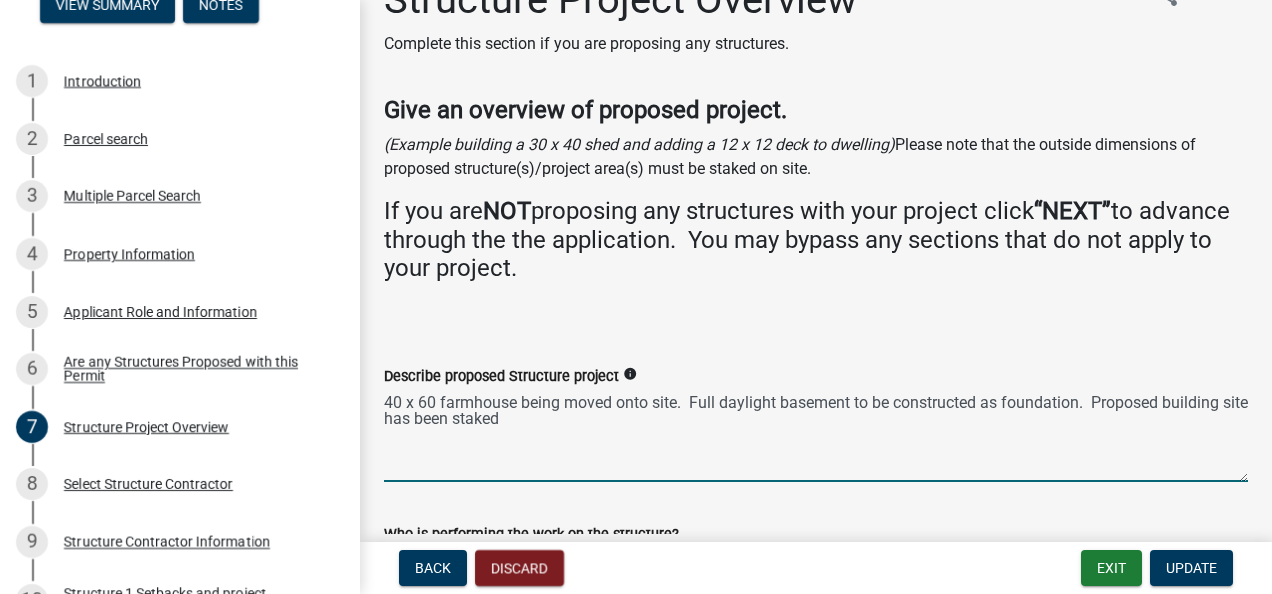 click on "40 x 60 farmhouse being moved onto site.  Full daylight basement to be constructed as foundation.  Proposed building site has been staked" at bounding box center [816, 435] 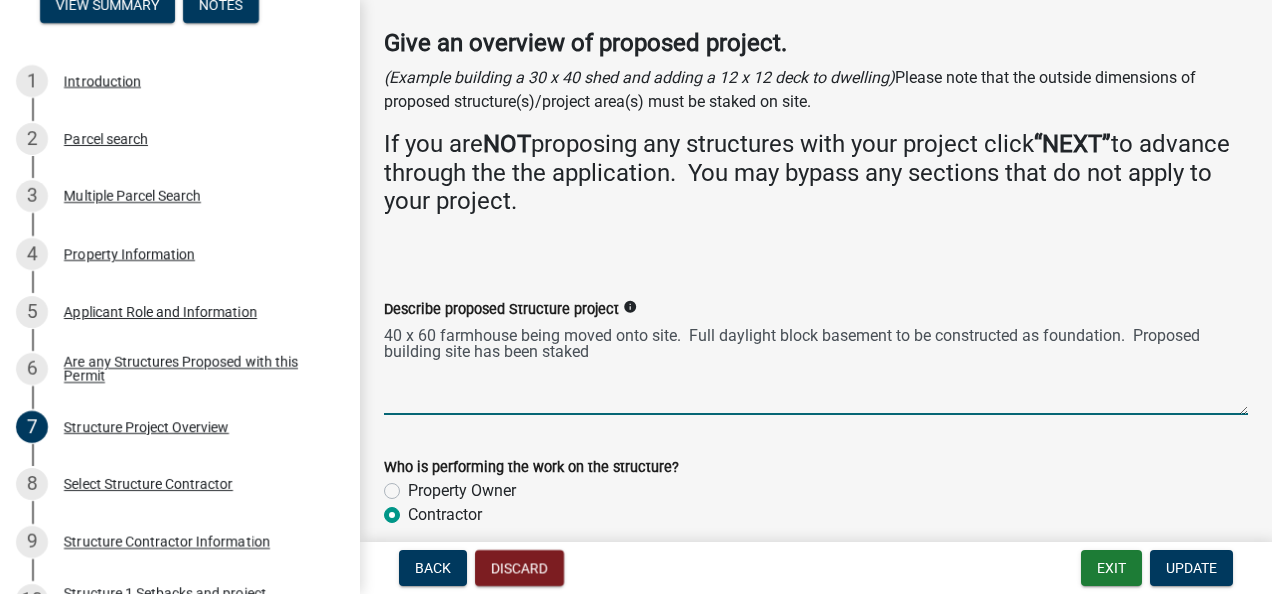 scroll, scrollTop: 204, scrollLeft: 0, axis: vertical 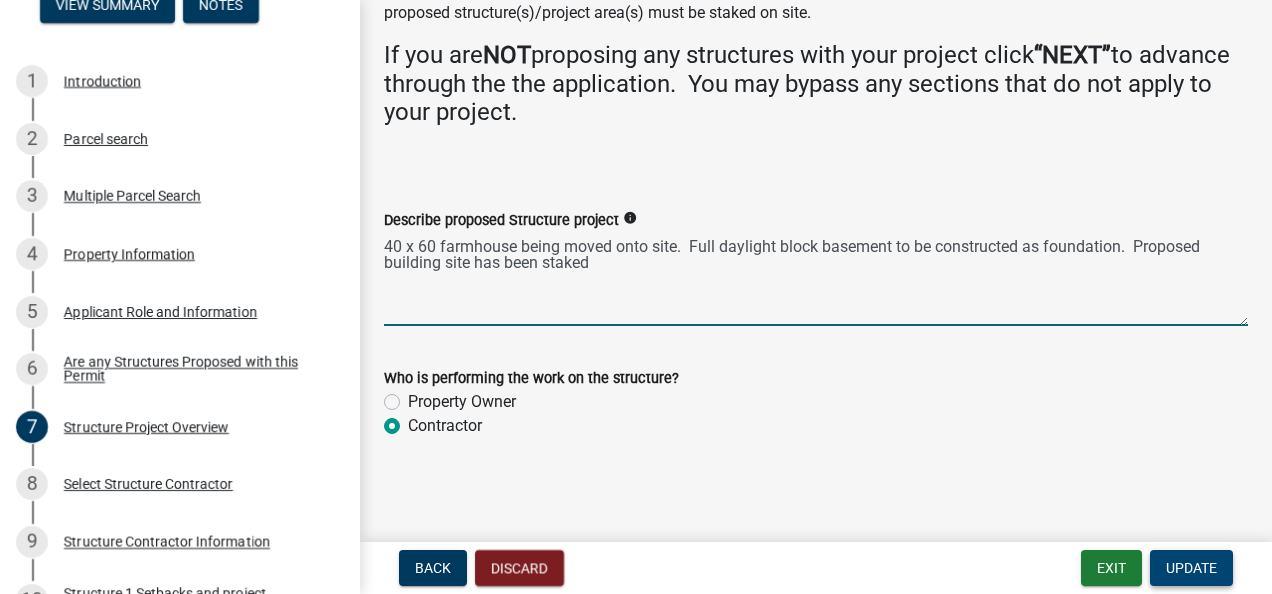 type on "40 x 60 farmhouse being moved onto site.  Full daylight block basement to be constructed as foundation.  Proposed building site has been staked" 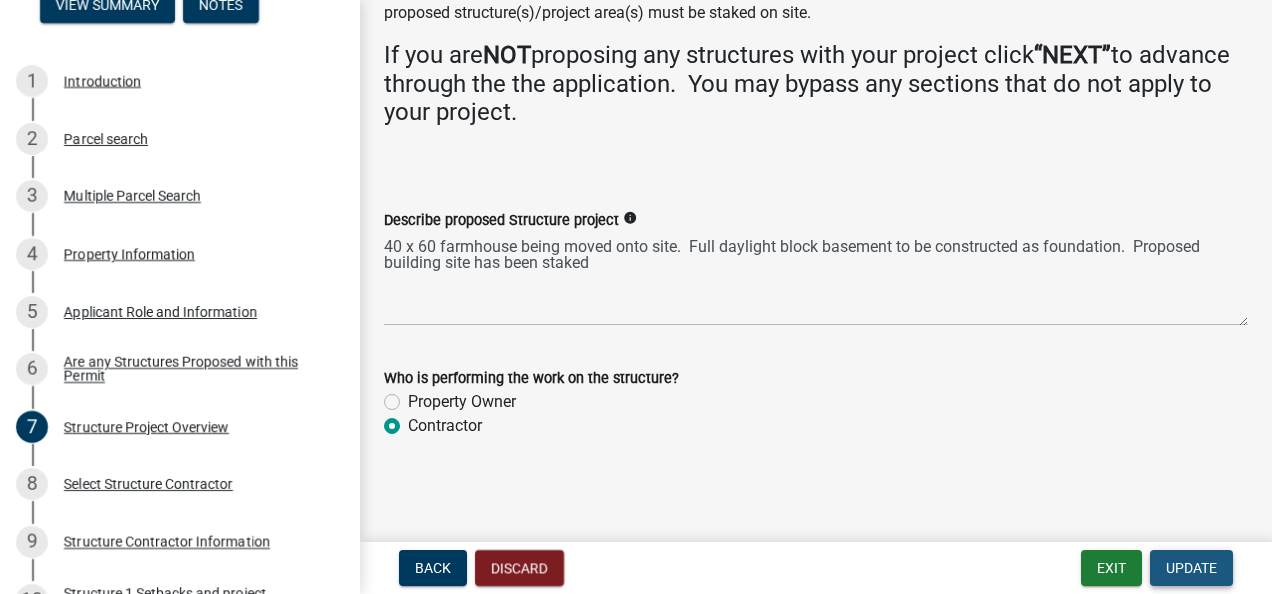 click on "Update" at bounding box center (1191, 568) 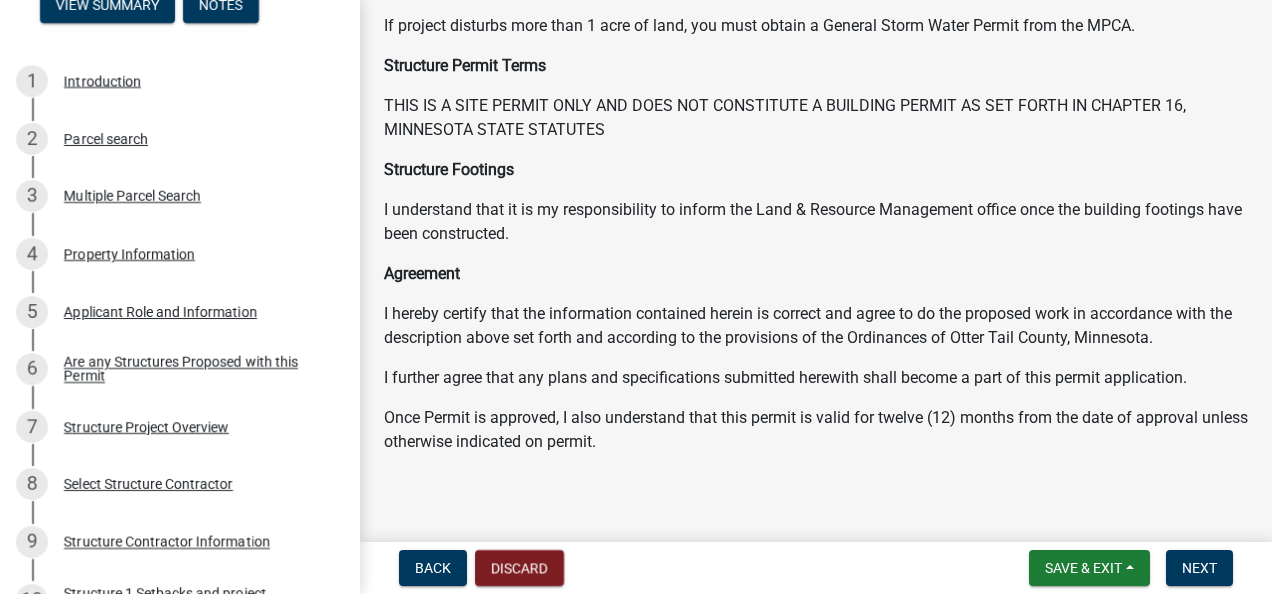 scroll, scrollTop: 422, scrollLeft: 0, axis: vertical 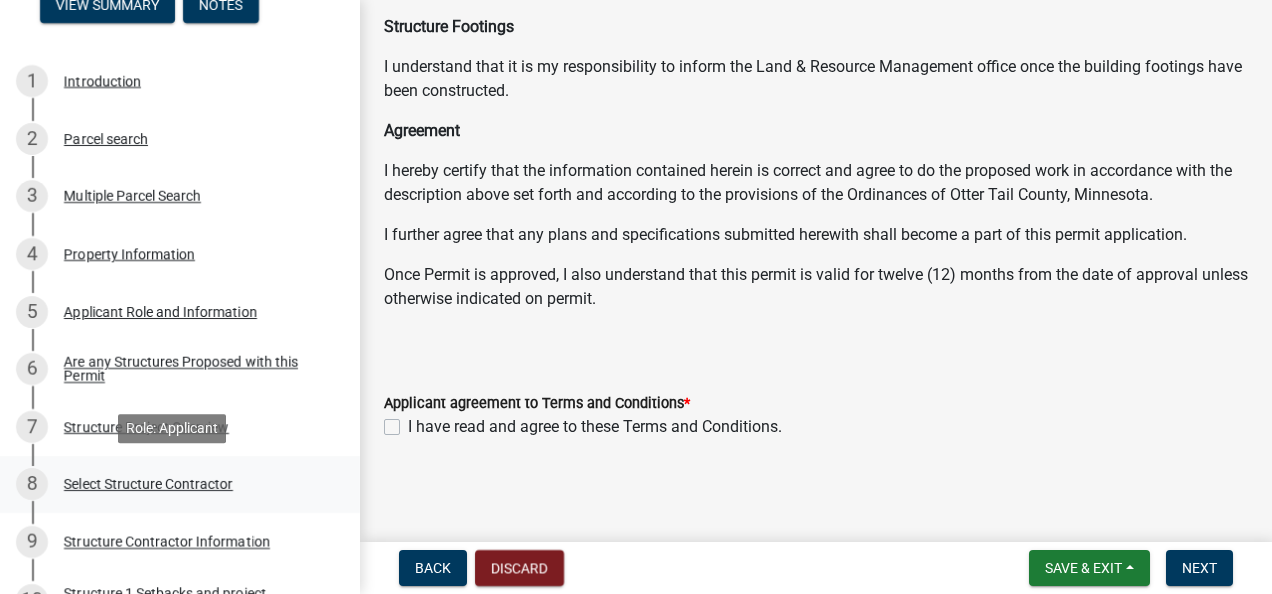 click on "Select Structure Contractor" at bounding box center [148, 484] 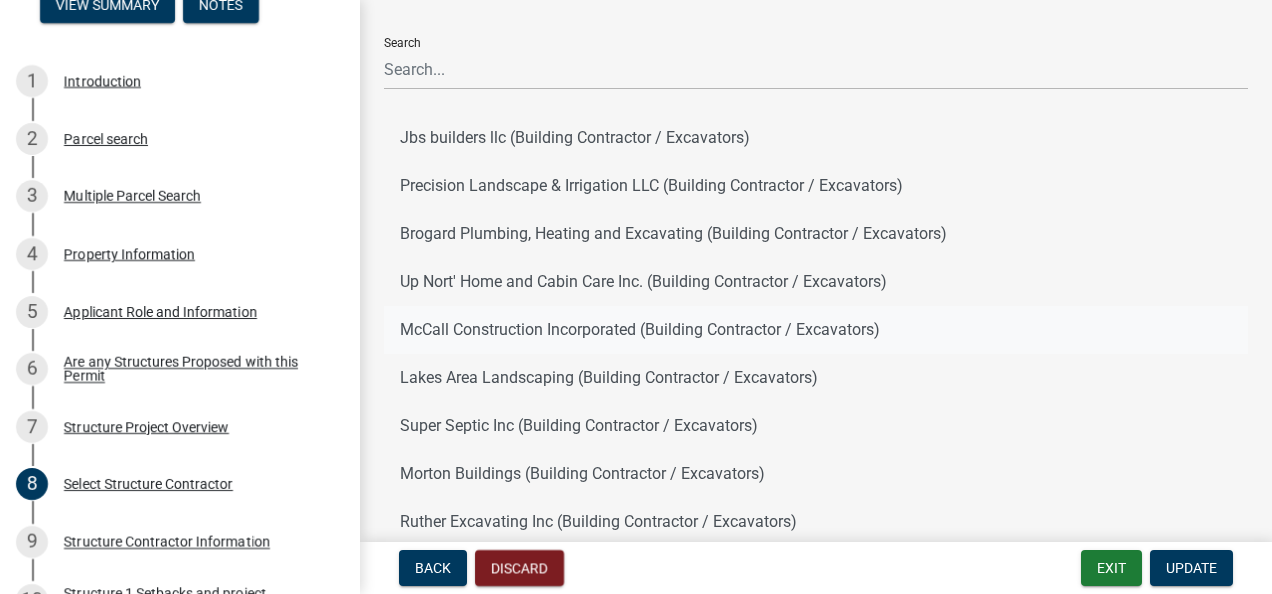 scroll, scrollTop: 0, scrollLeft: 0, axis: both 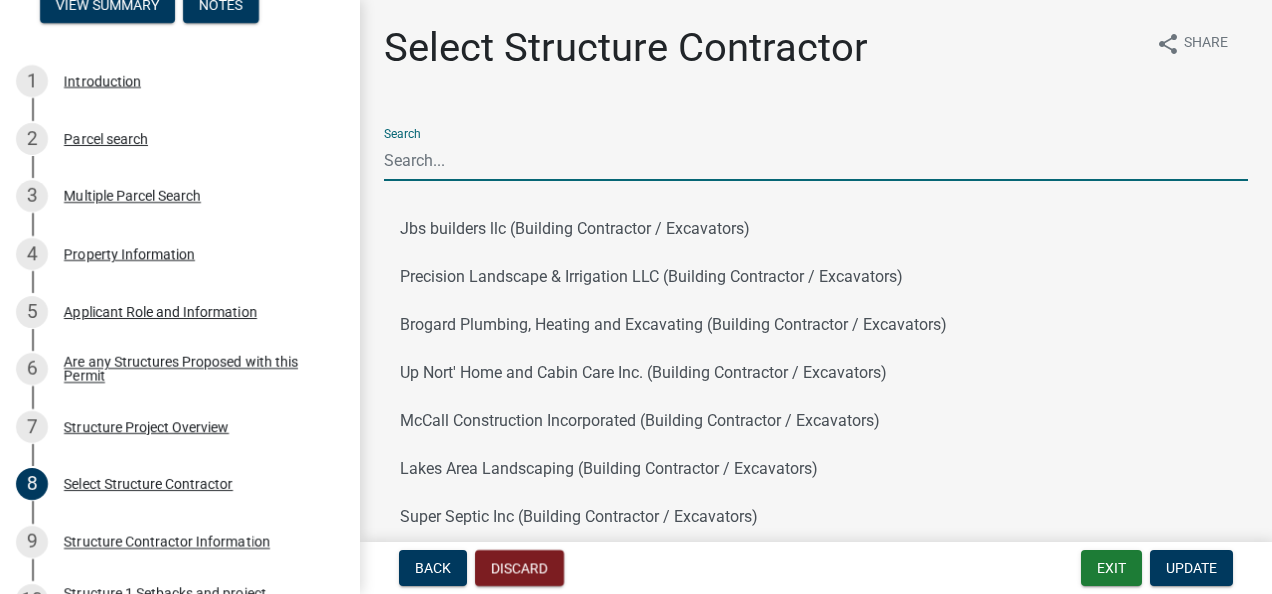 click on "Search" at bounding box center (816, 160) 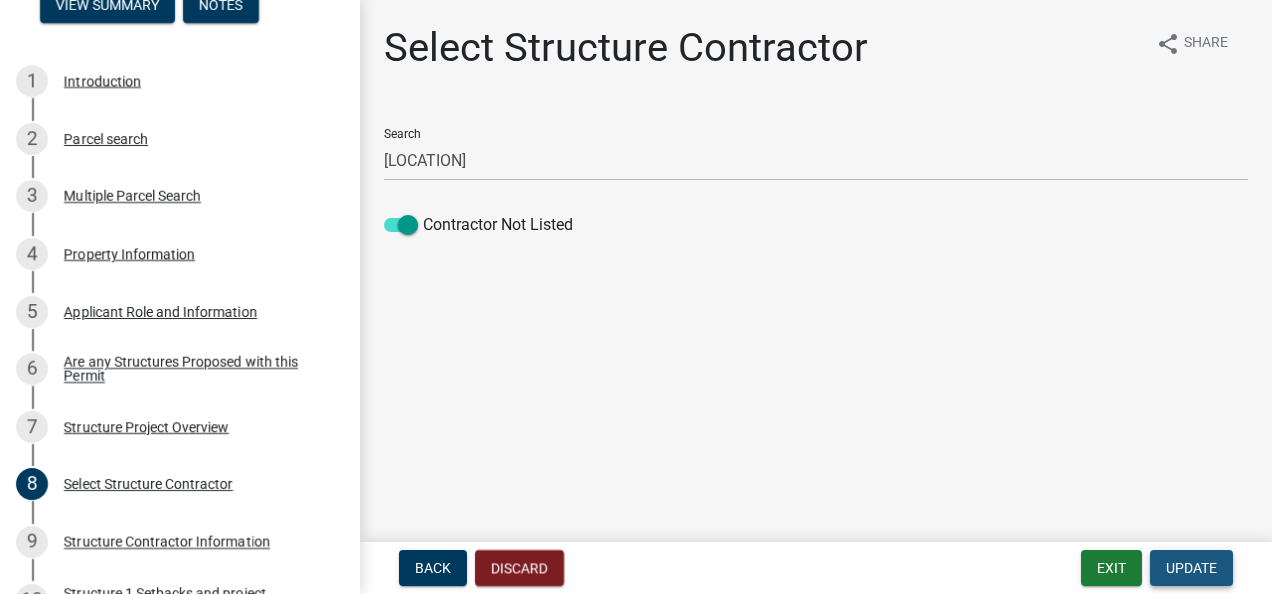 click on "Update" at bounding box center [1191, 568] 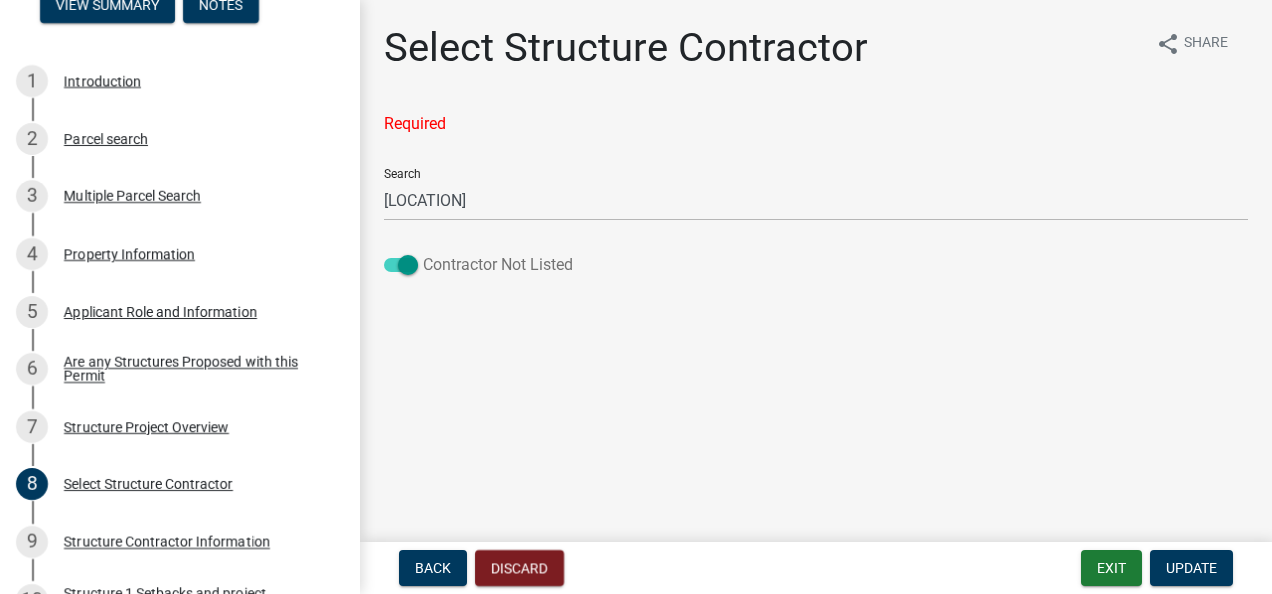 click 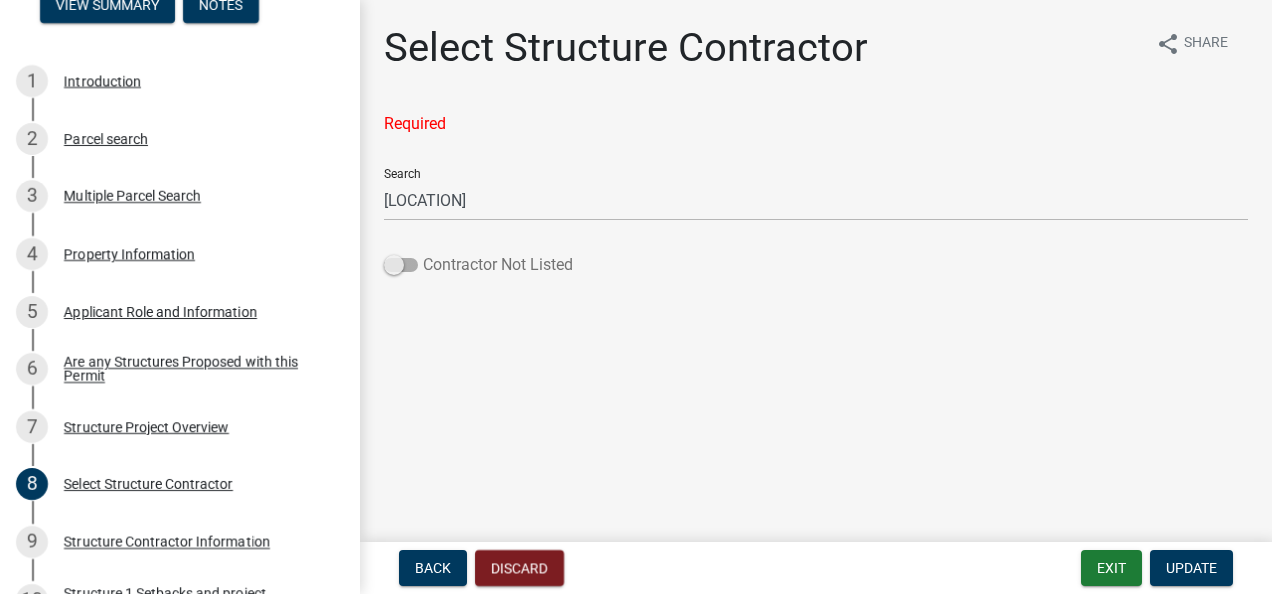click 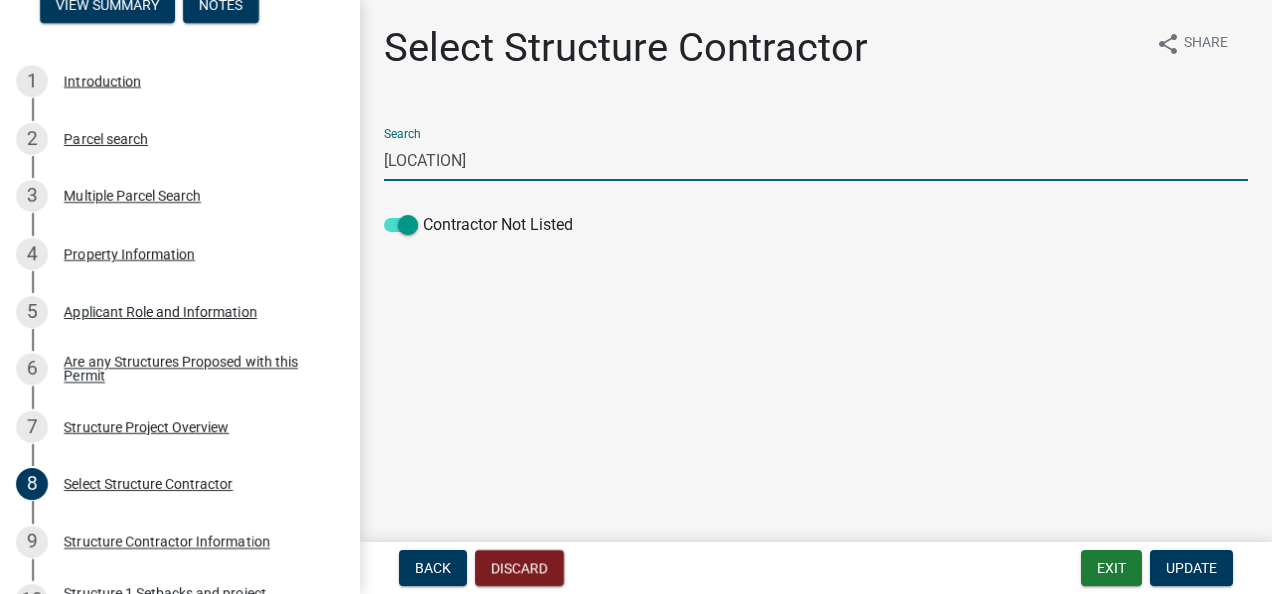 click on "[LOCATION]" at bounding box center (816, 160) 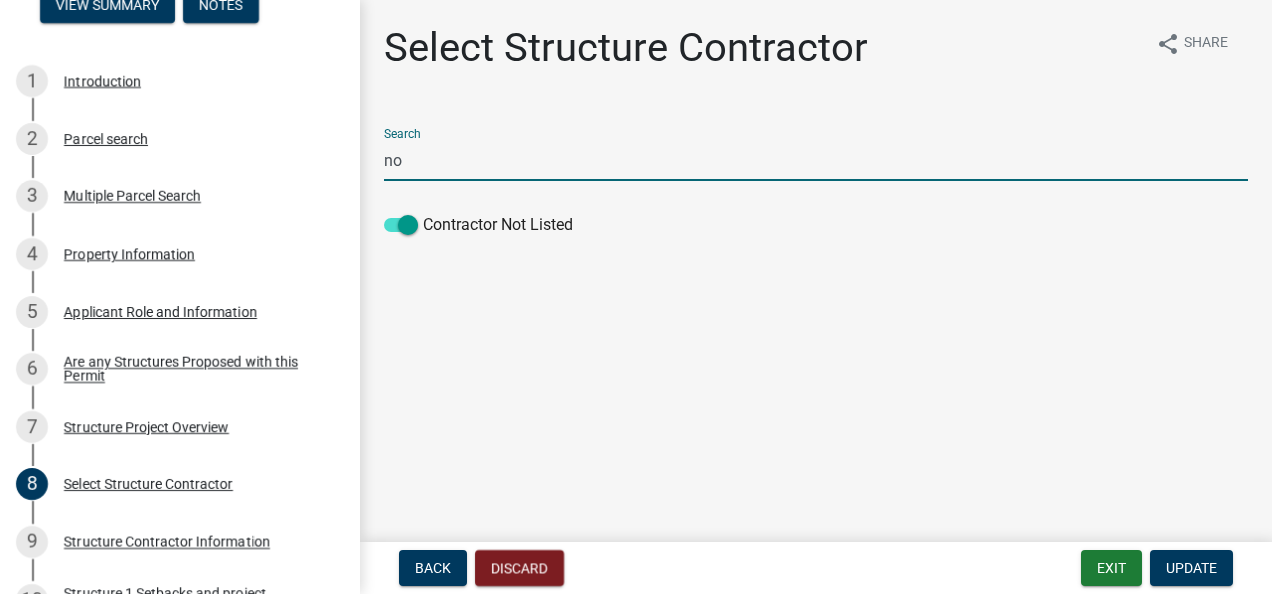 type on "n" 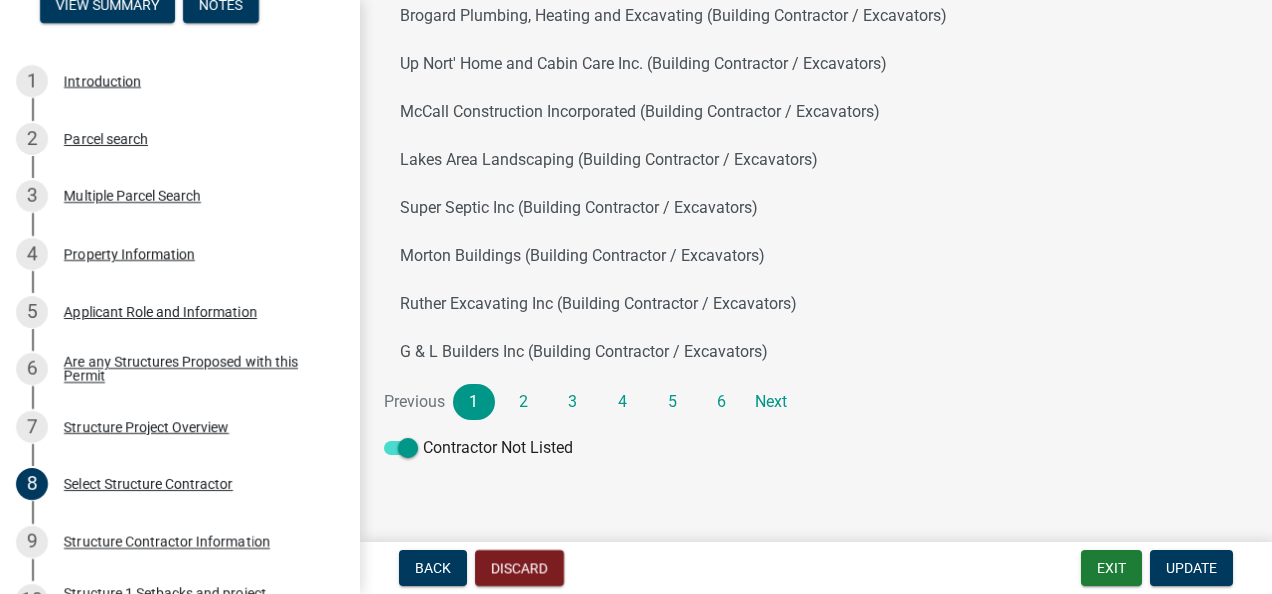 scroll, scrollTop: 321, scrollLeft: 0, axis: vertical 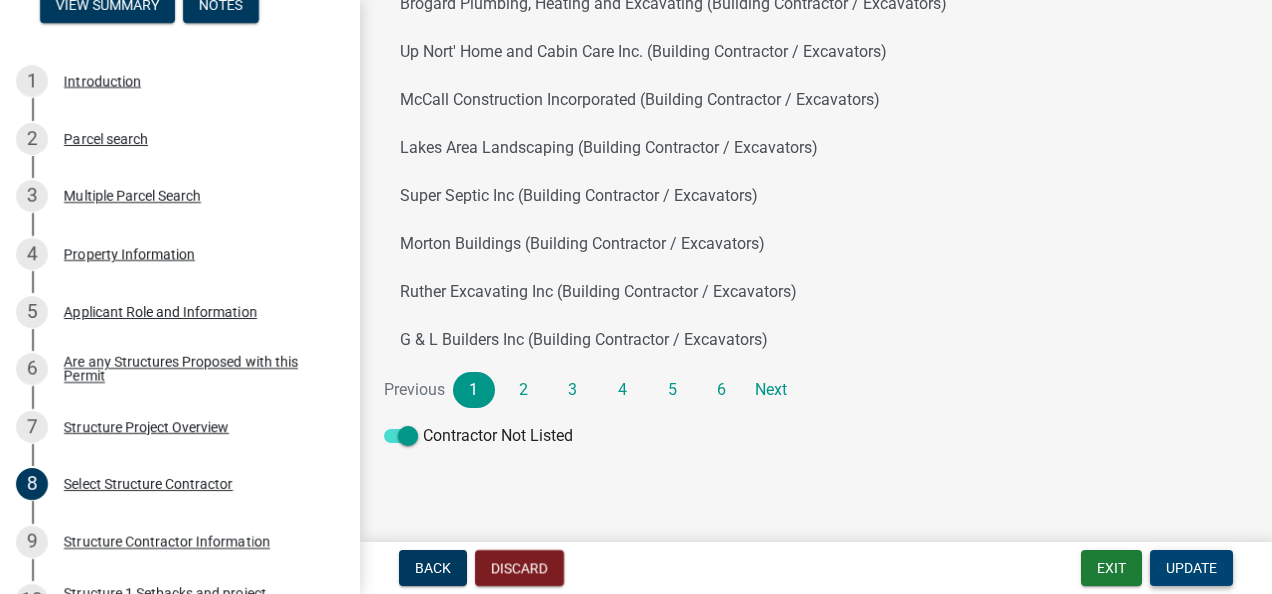 type 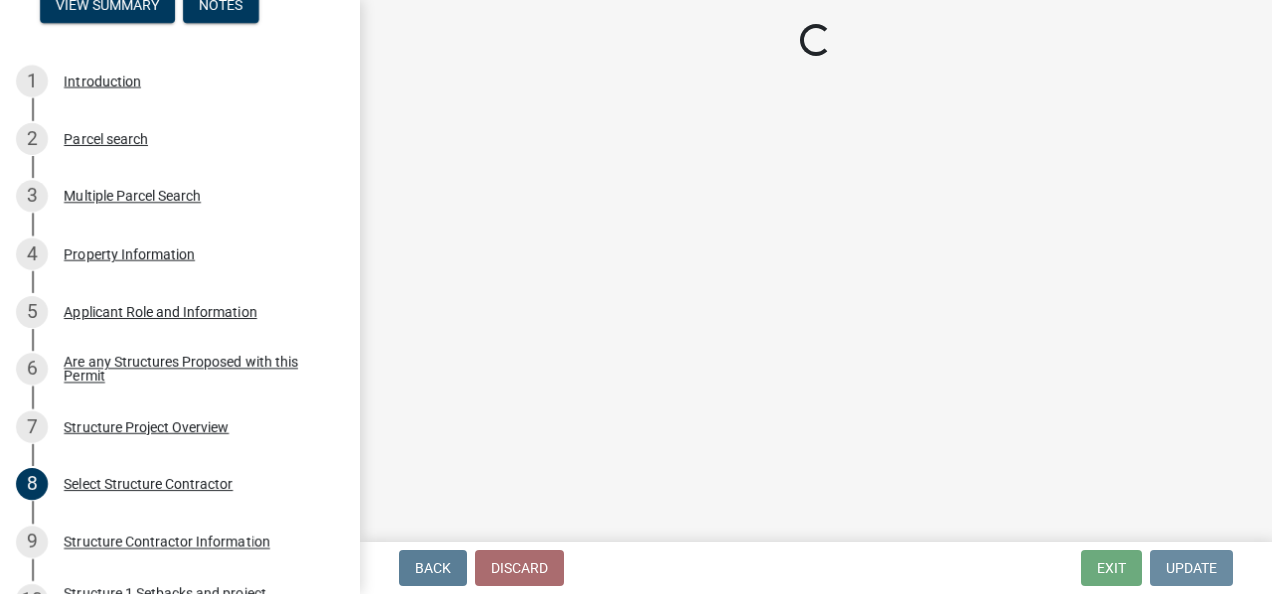 scroll, scrollTop: 0, scrollLeft: 0, axis: both 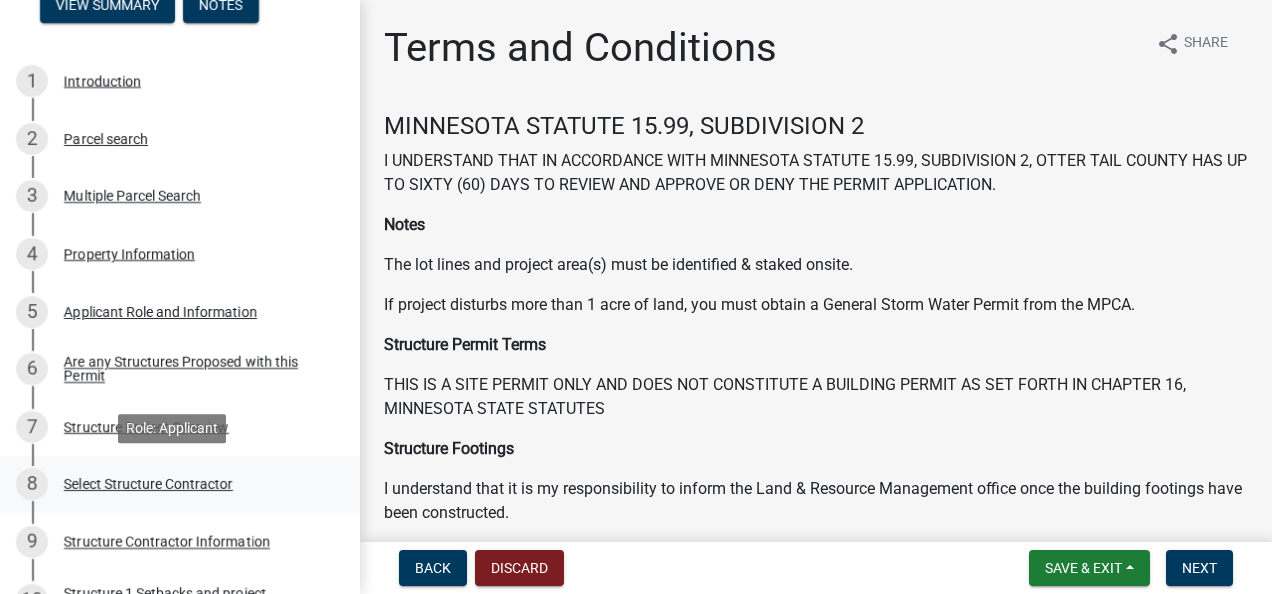 click on "Select Structure Contractor" at bounding box center [148, 484] 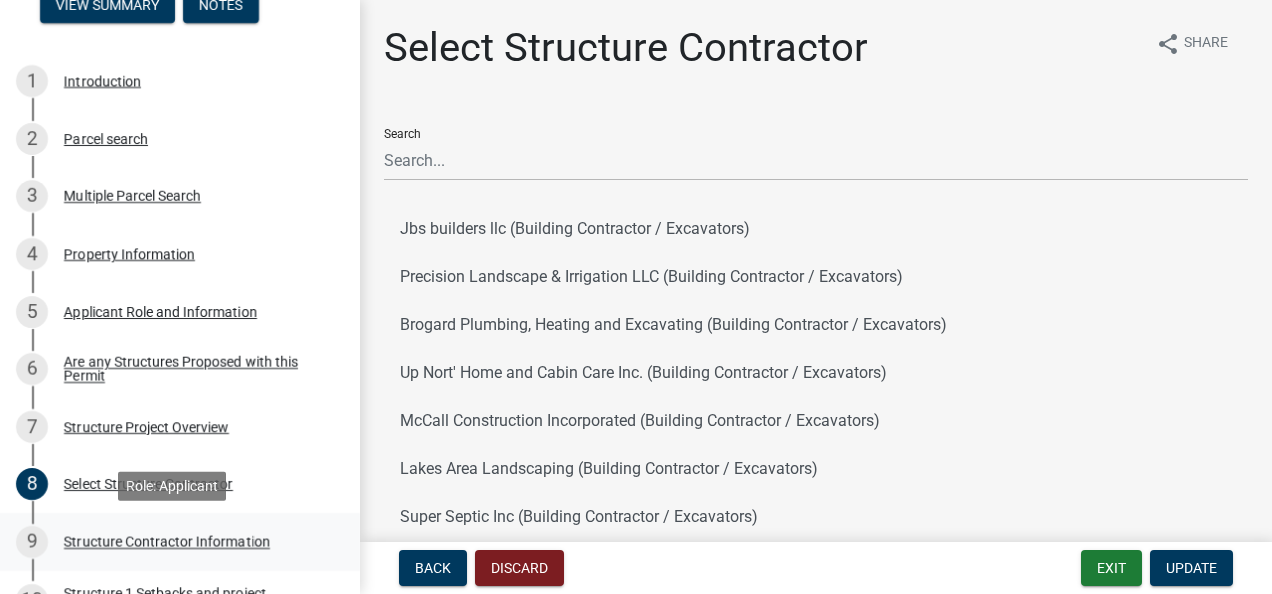 click on "Structure Contractor Information" at bounding box center [167, 542] 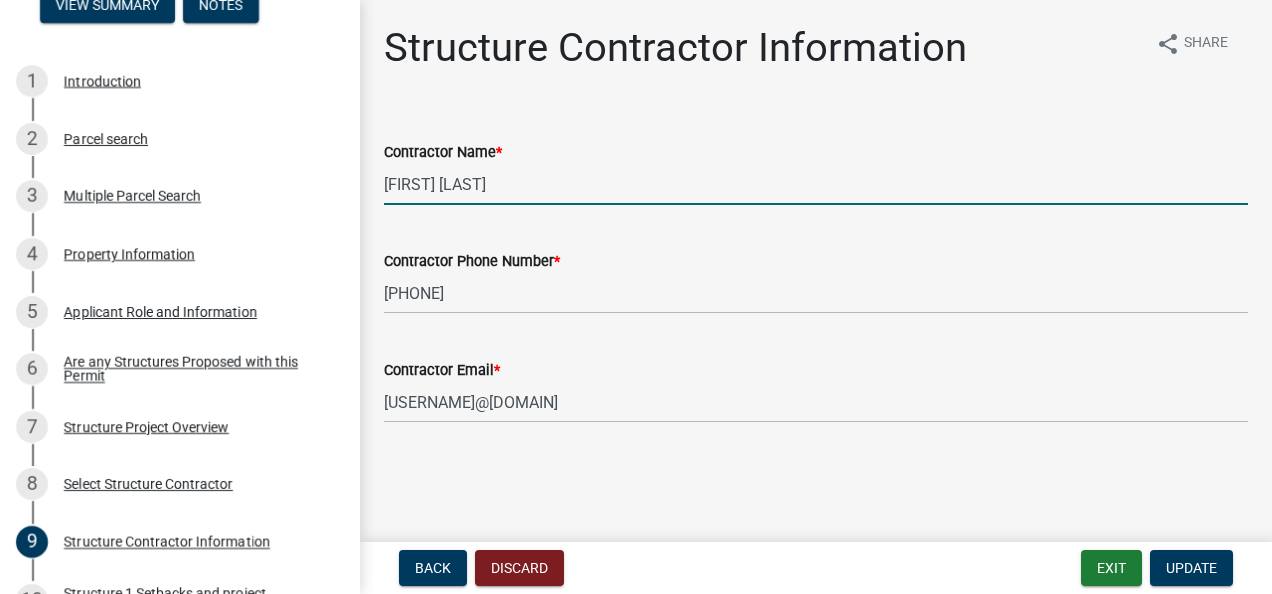 click on "[FIRST] [LAST]" at bounding box center [816, 184] 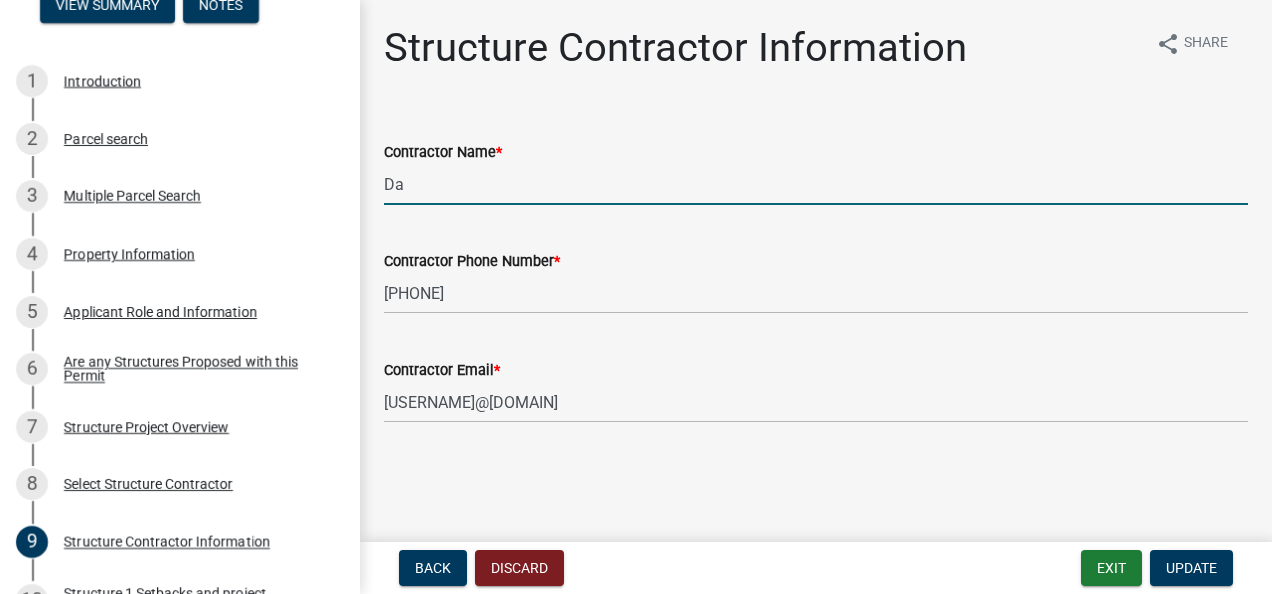 type on "D" 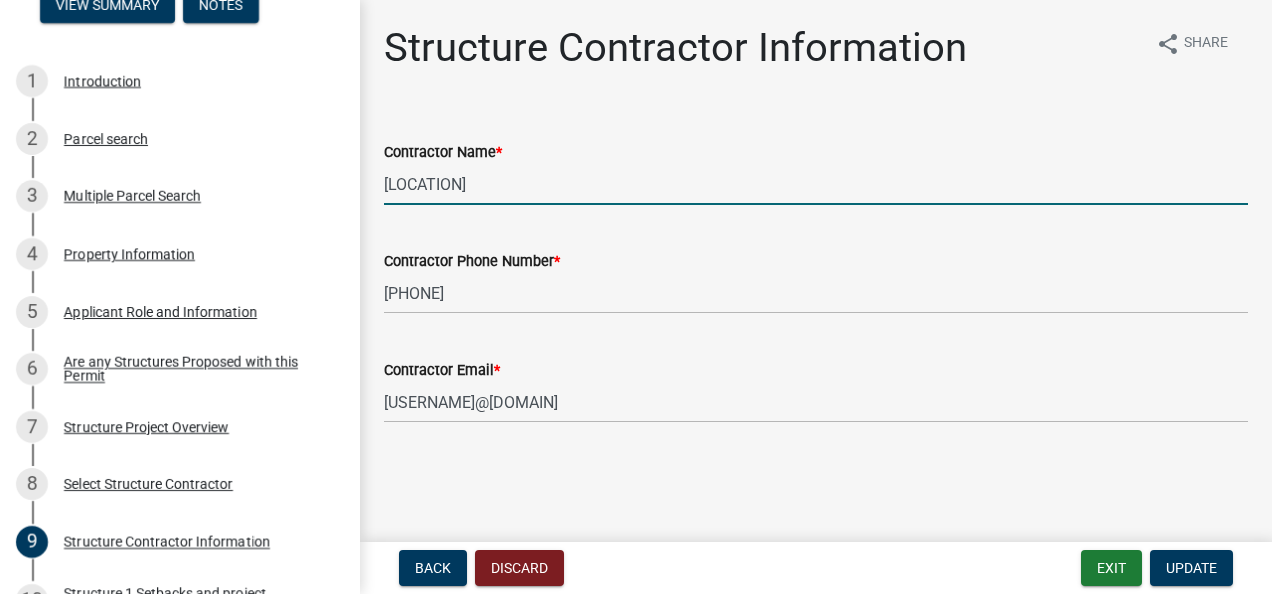 type on "[LOCATION]" 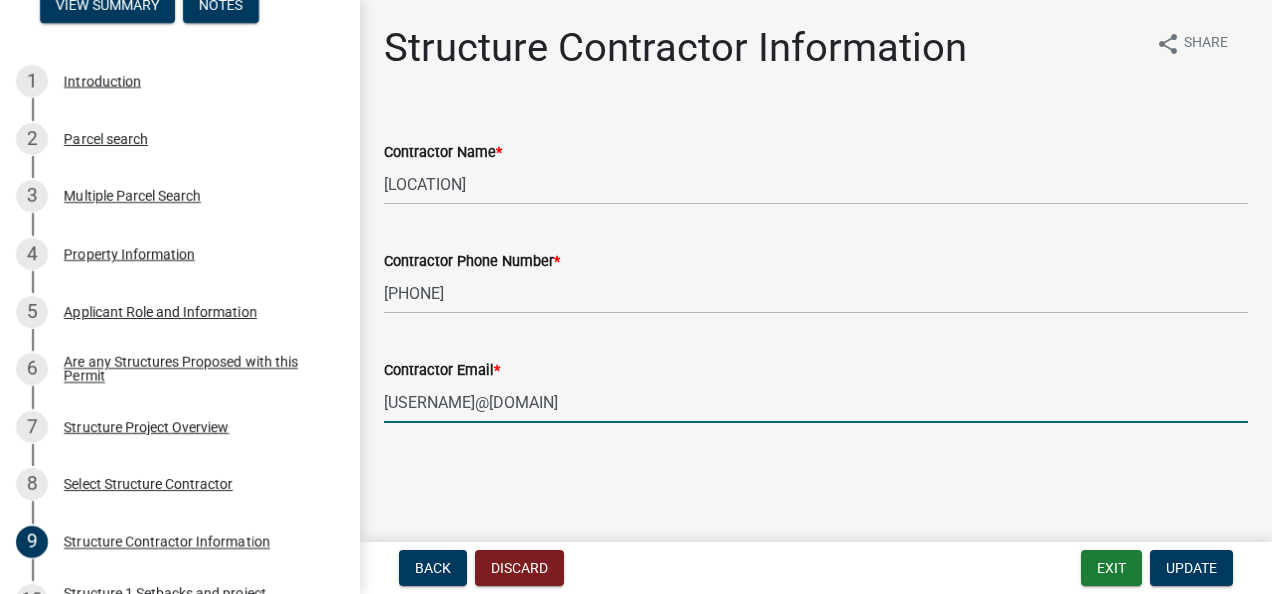click on "[USERNAME]@[DOMAIN]" at bounding box center (816, 402) 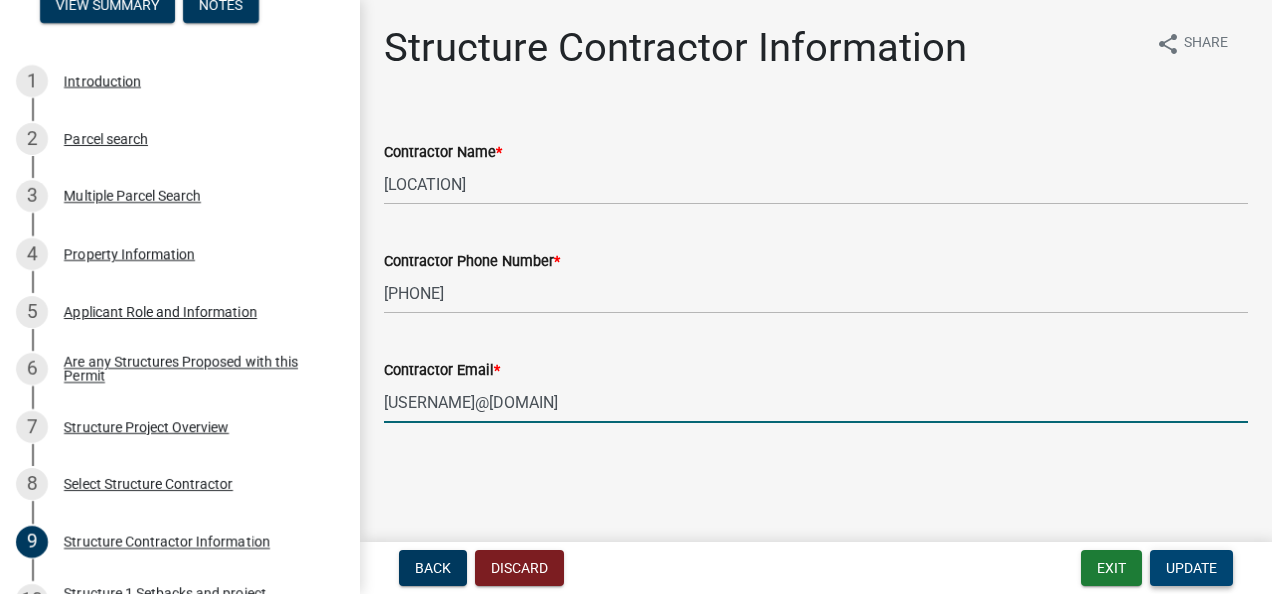 type on "[USERNAME]@[DOMAIN]" 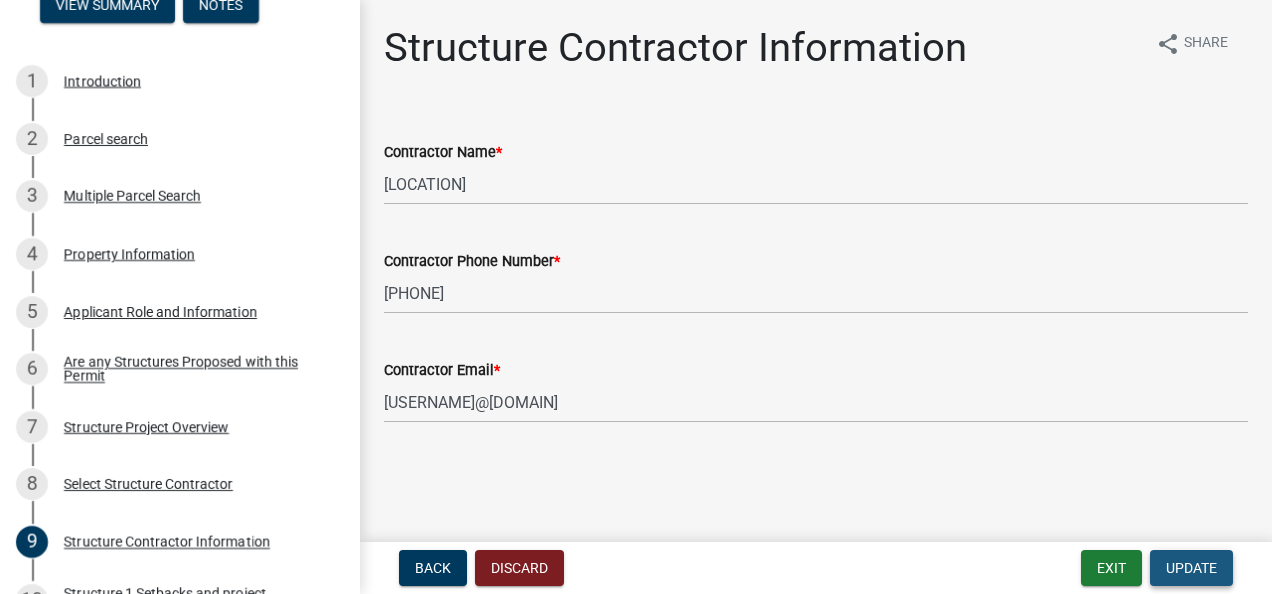 click on "Update" at bounding box center [1191, 568] 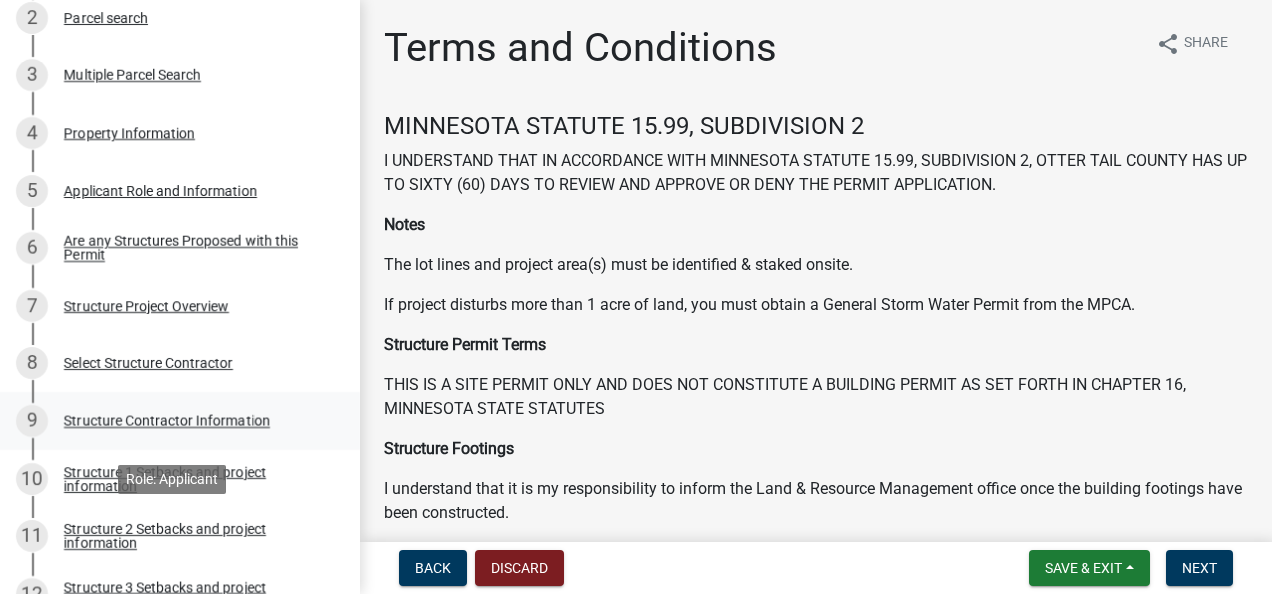 scroll, scrollTop: 445, scrollLeft: 0, axis: vertical 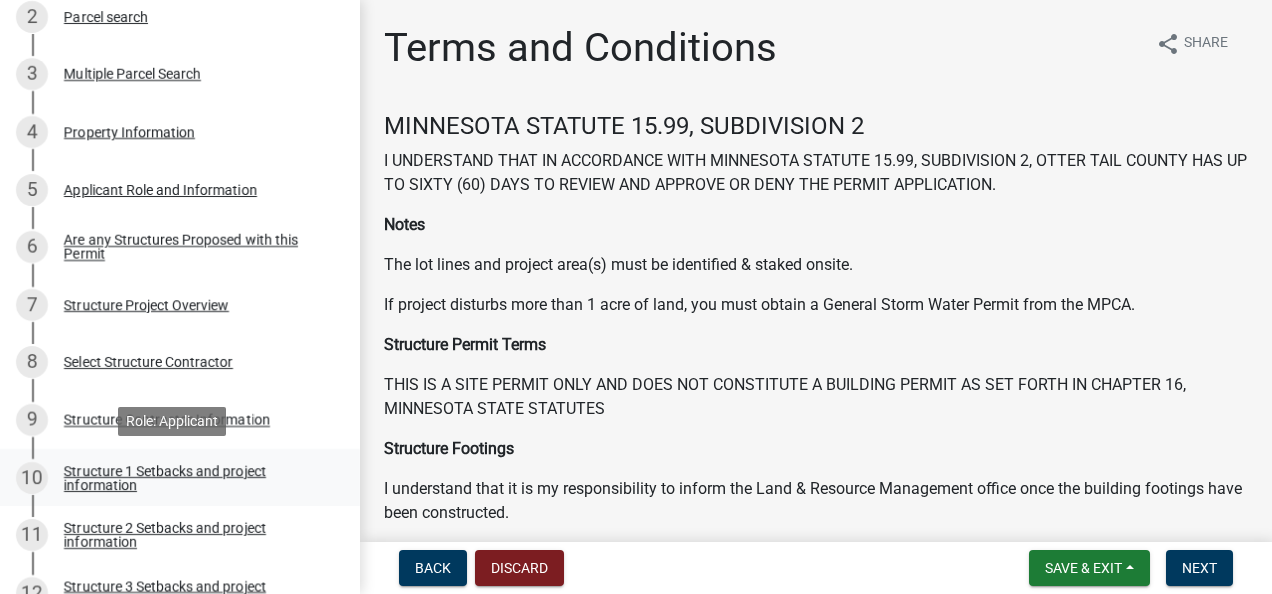click on "Structure 1 Setbacks and project information" at bounding box center (196, 478) 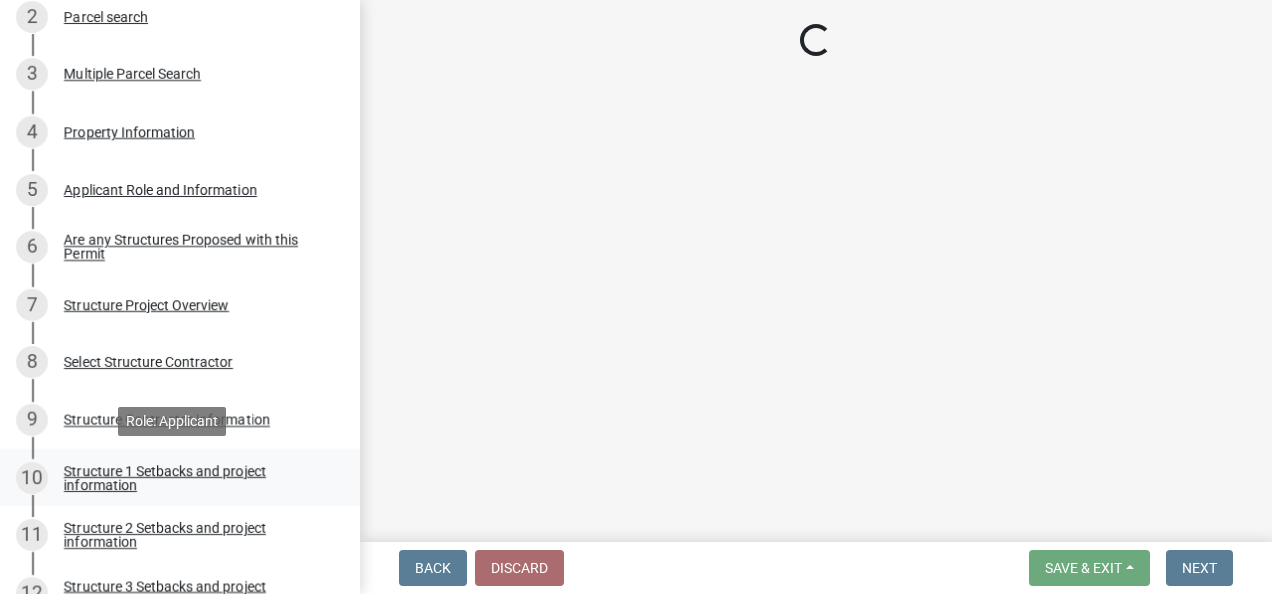 select on "c185e313-3403-4239-bd61-bb563c58a77a" 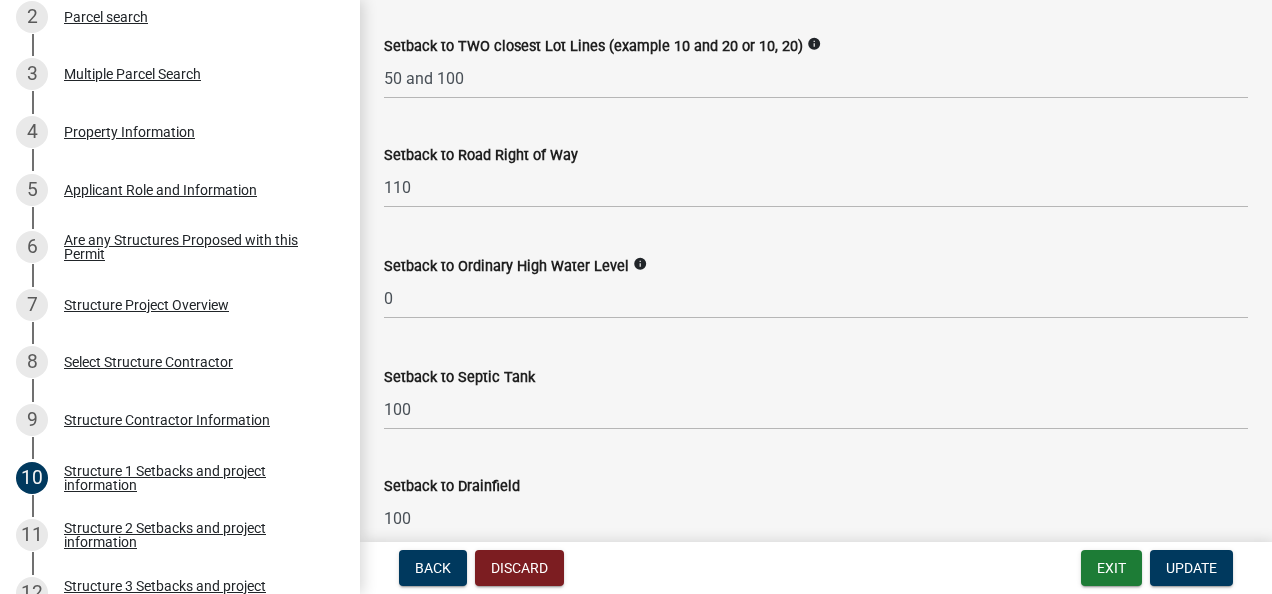 scroll, scrollTop: 1740, scrollLeft: 0, axis: vertical 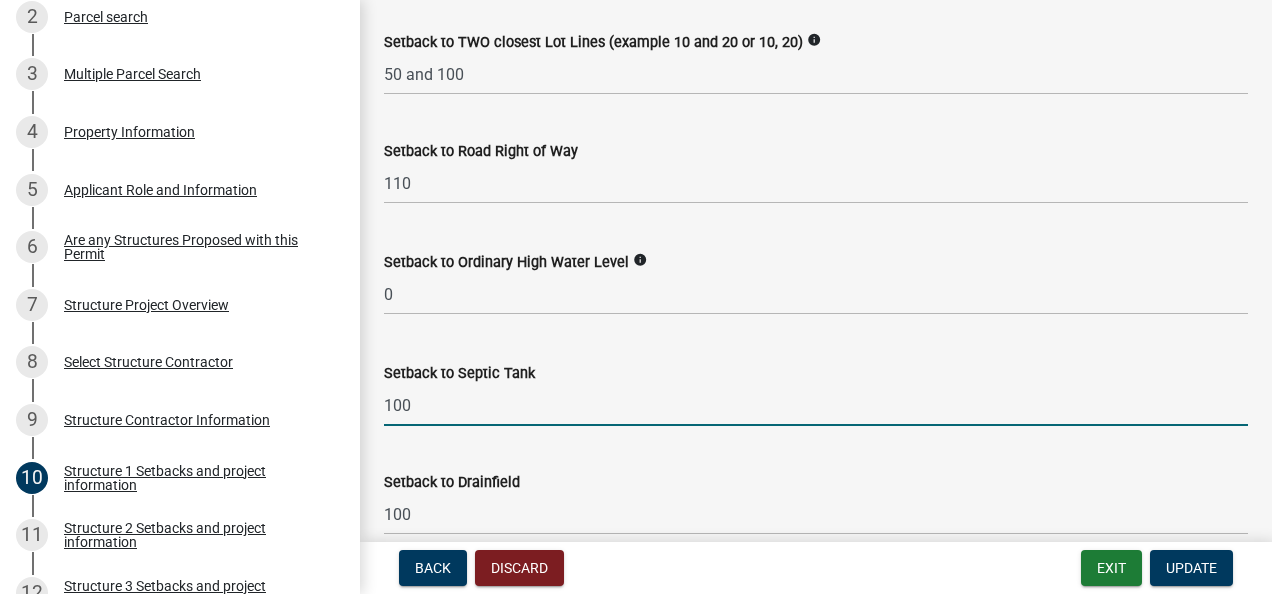 click on "100" at bounding box center [816, 405] 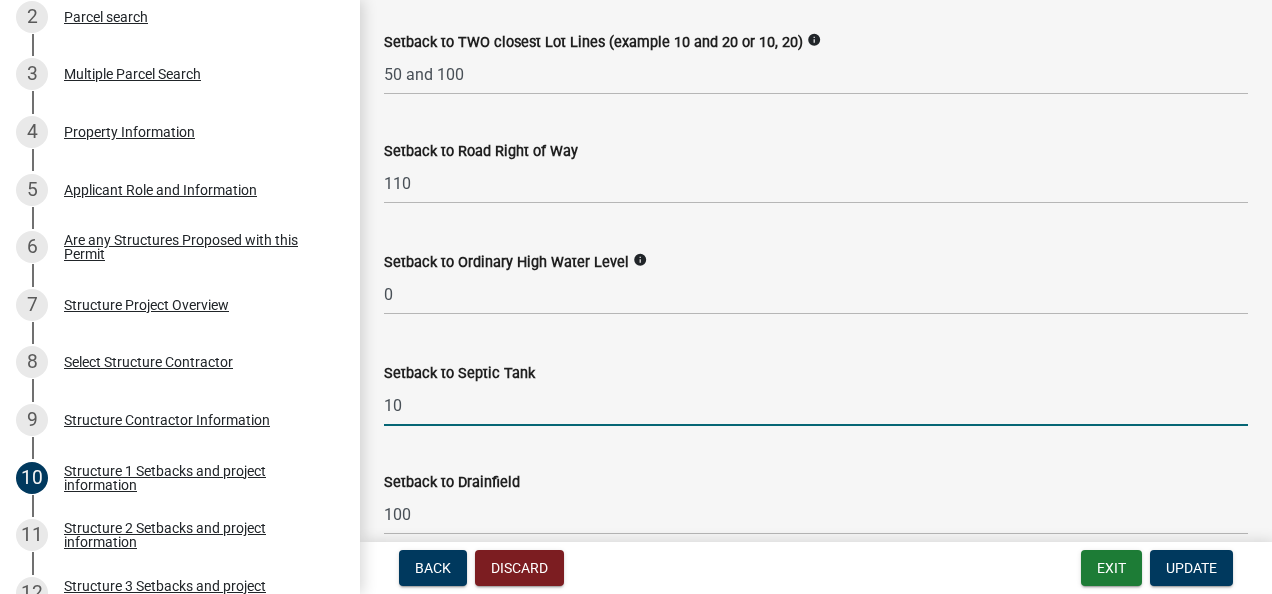 type on "1" 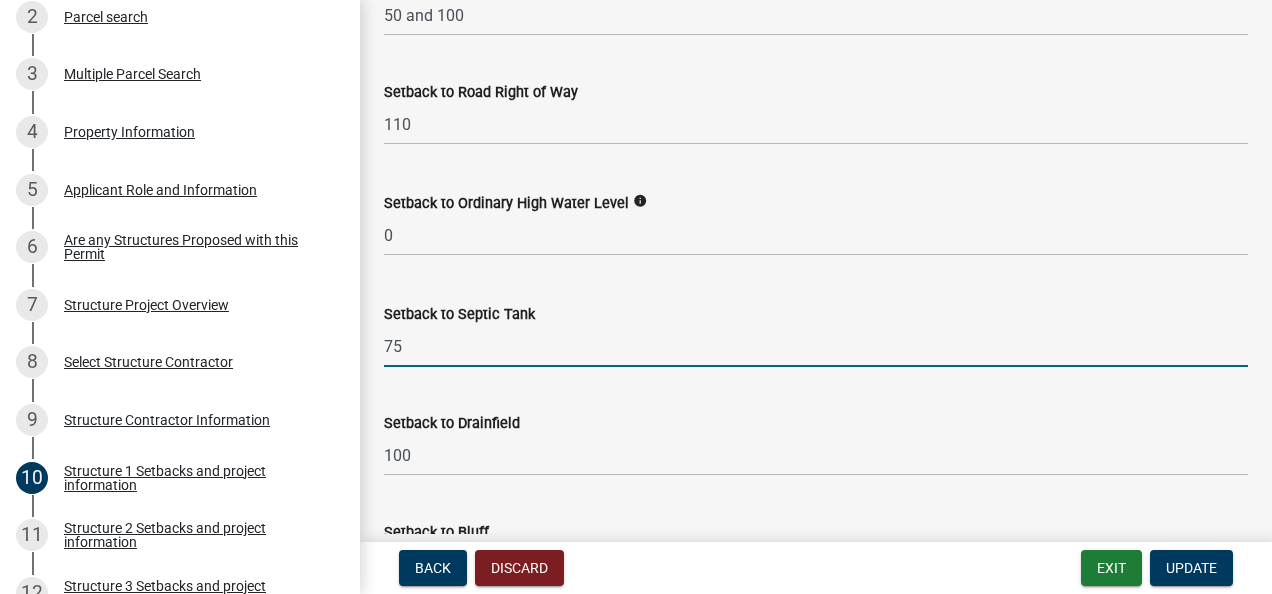 scroll, scrollTop: 1808, scrollLeft: 0, axis: vertical 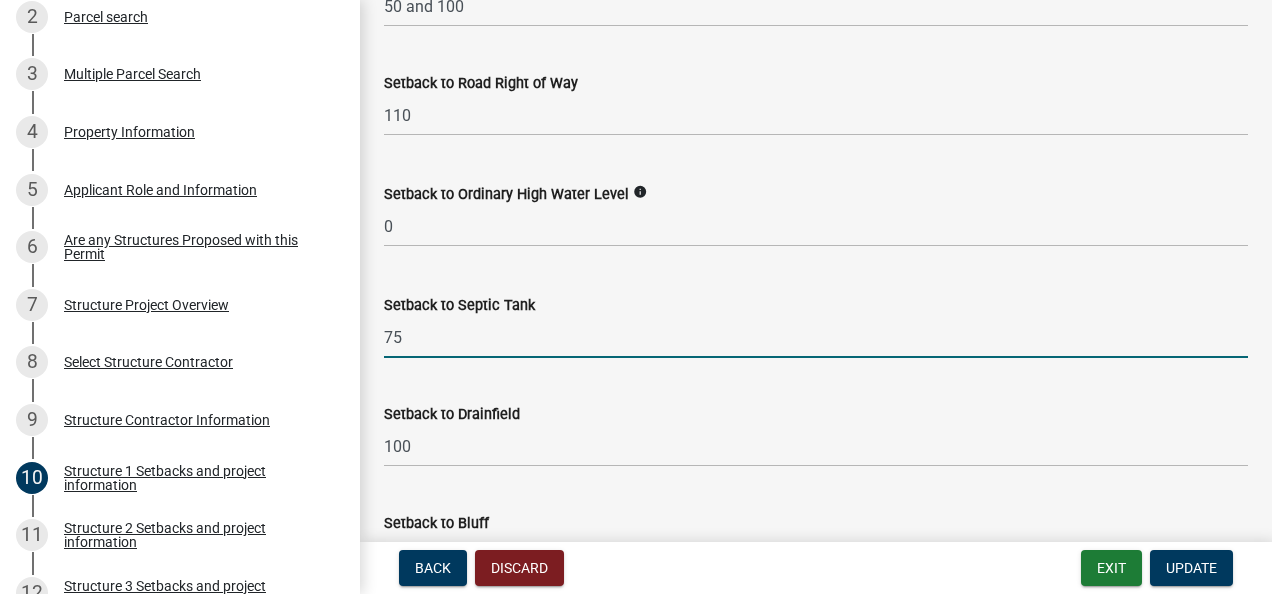 type on "75" 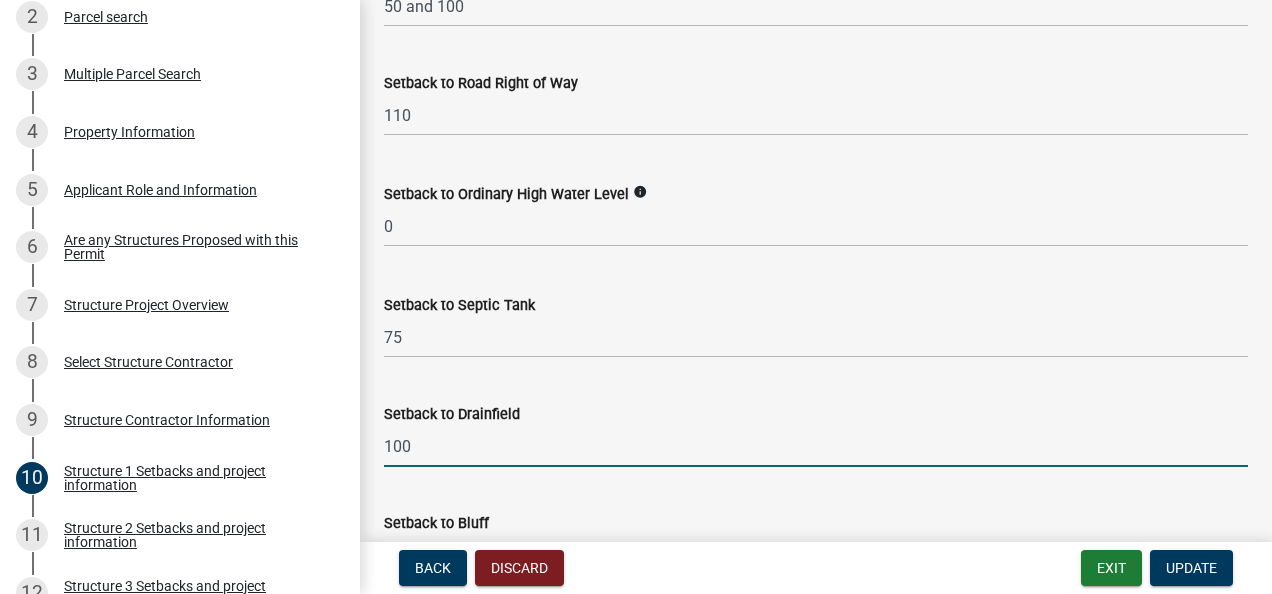 click on "100" at bounding box center (816, 446) 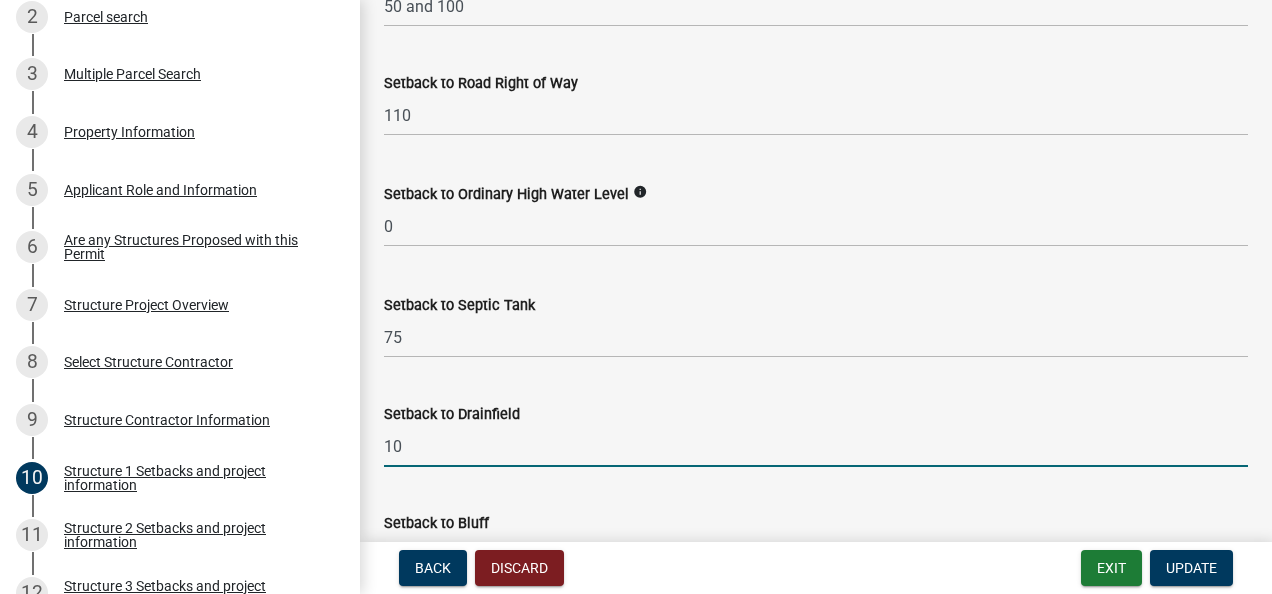 type on "1" 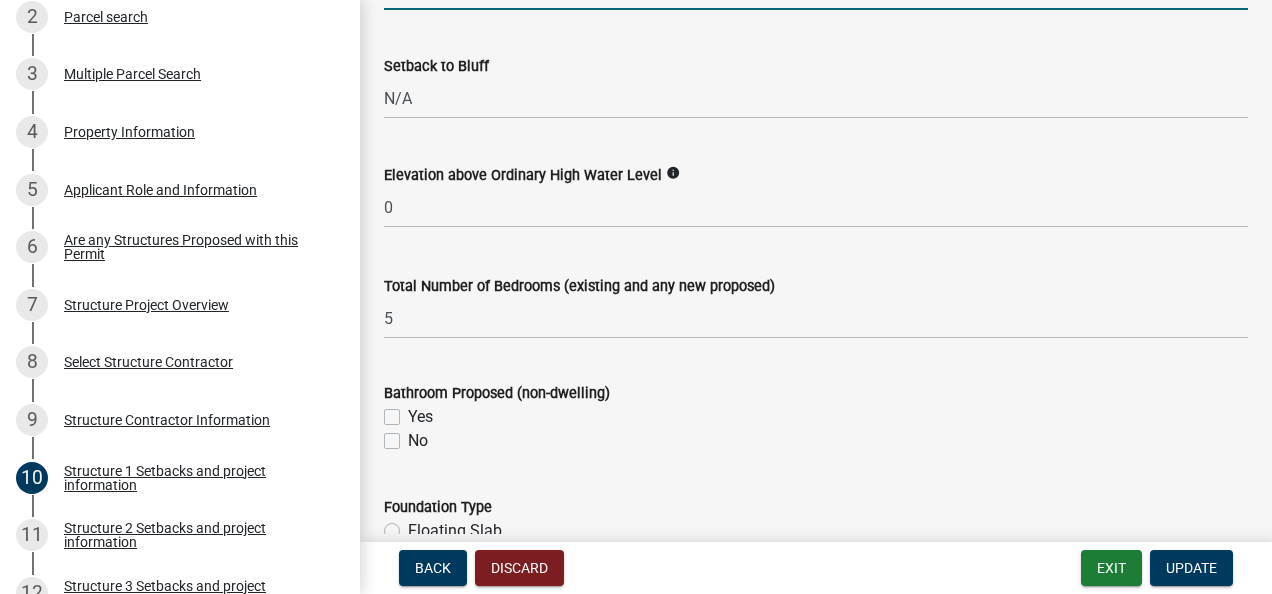 scroll, scrollTop: 2266, scrollLeft: 0, axis: vertical 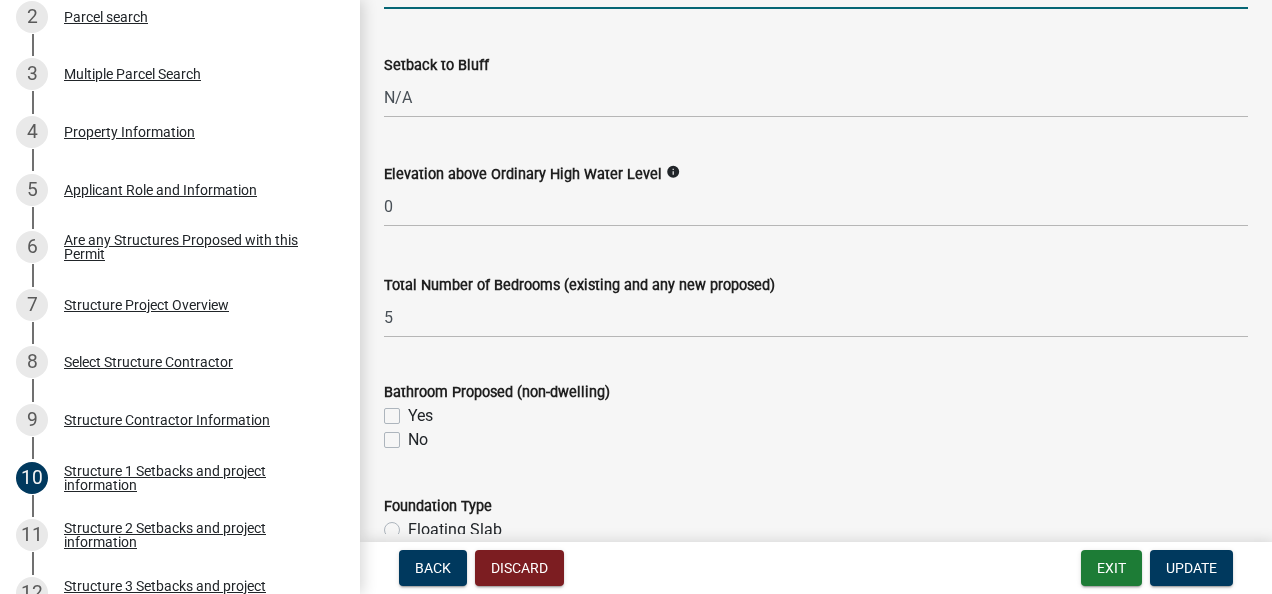 type on "75" 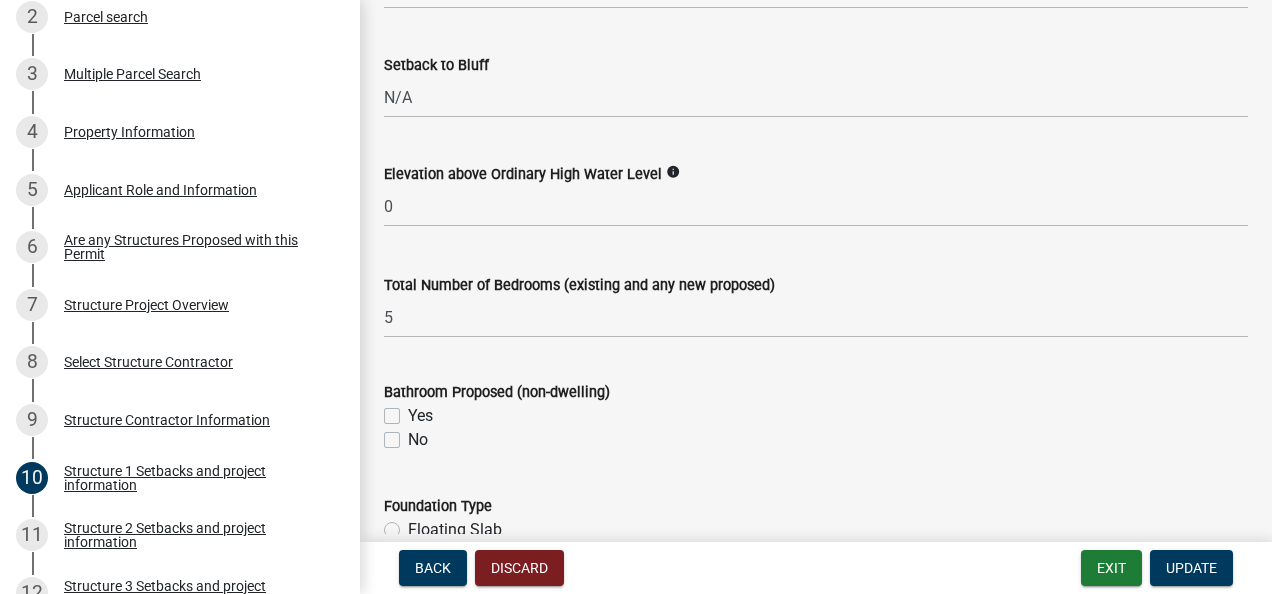 click on "Yes" 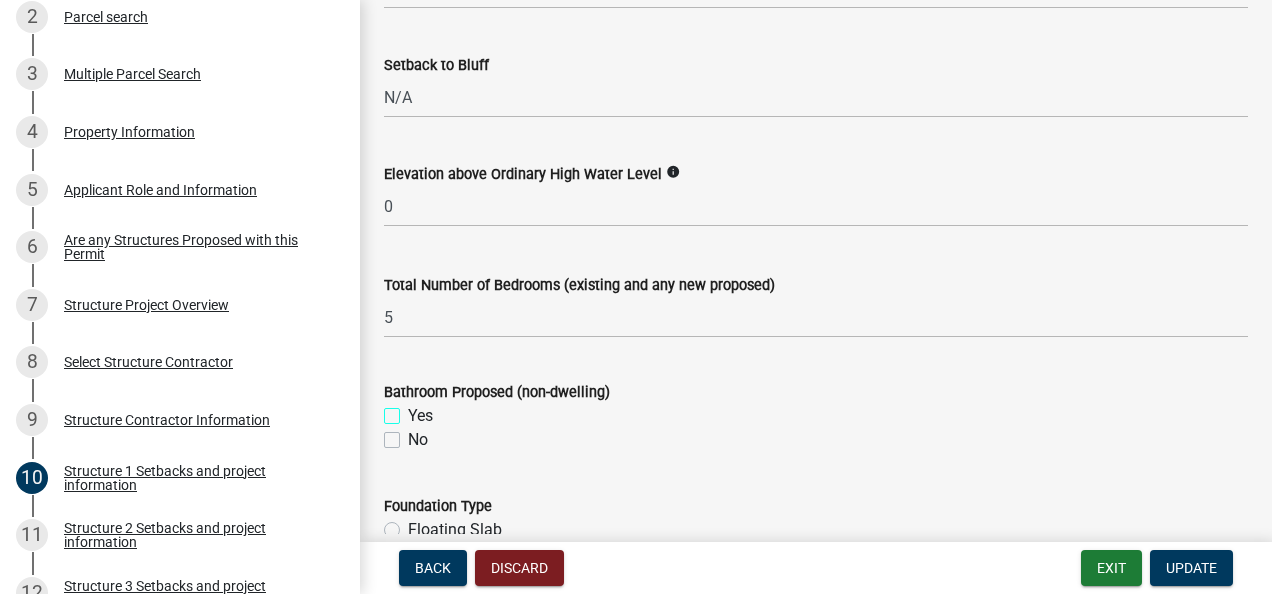 click on "Yes" at bounding box center (414, 410) 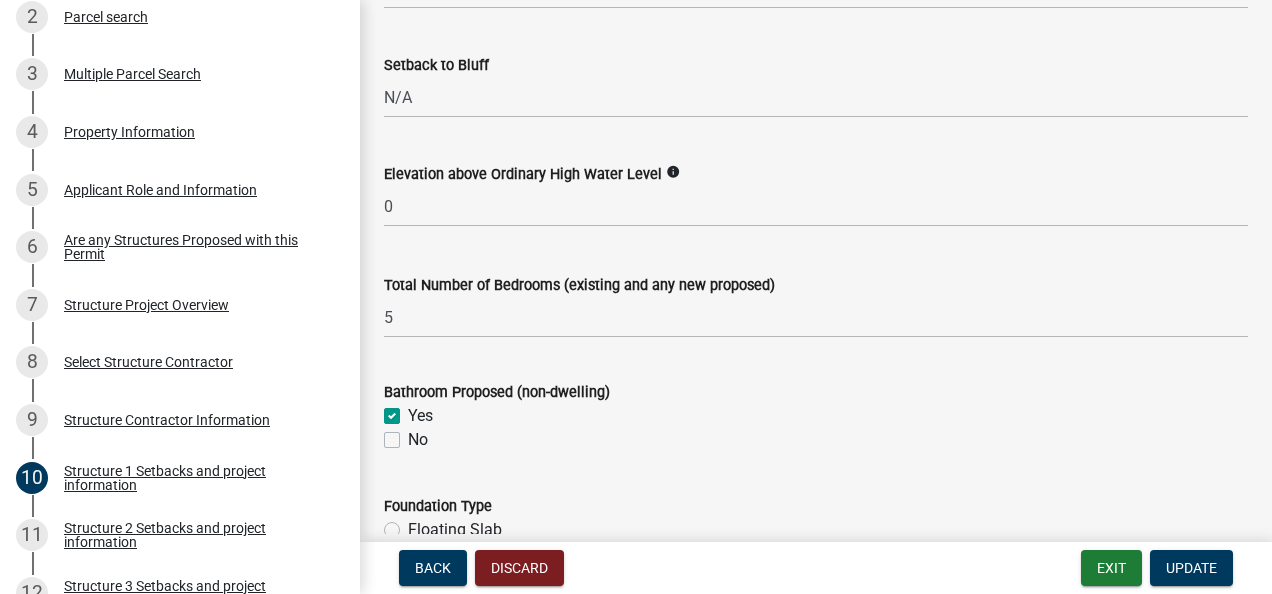 checkbox on "true" 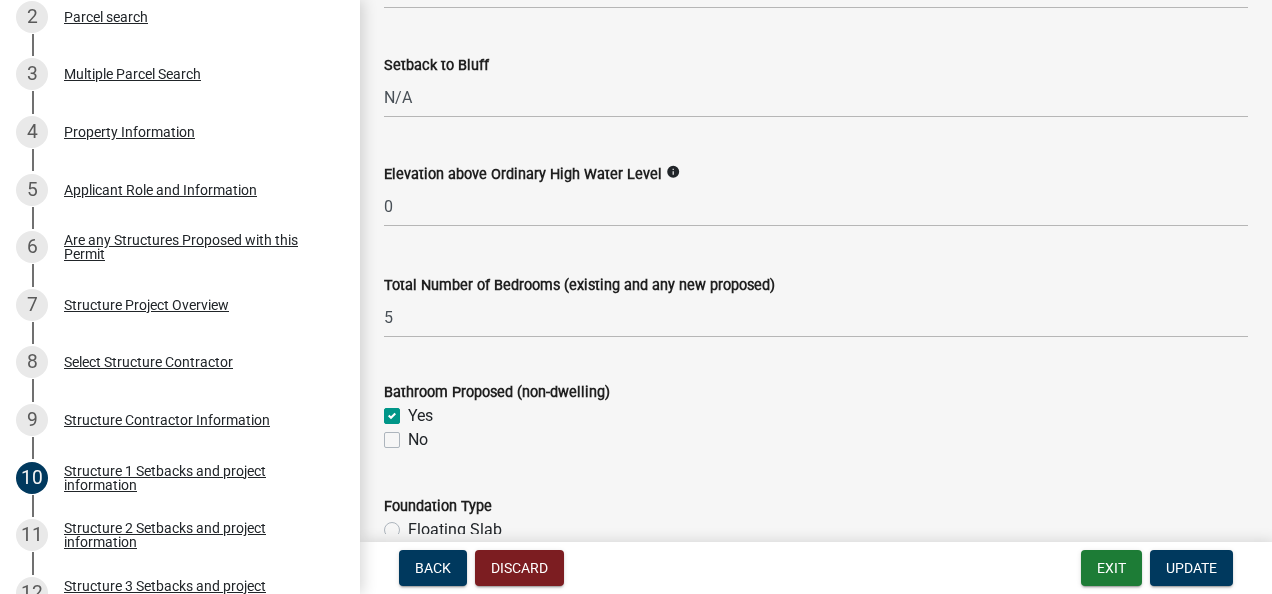 click on "Yes" 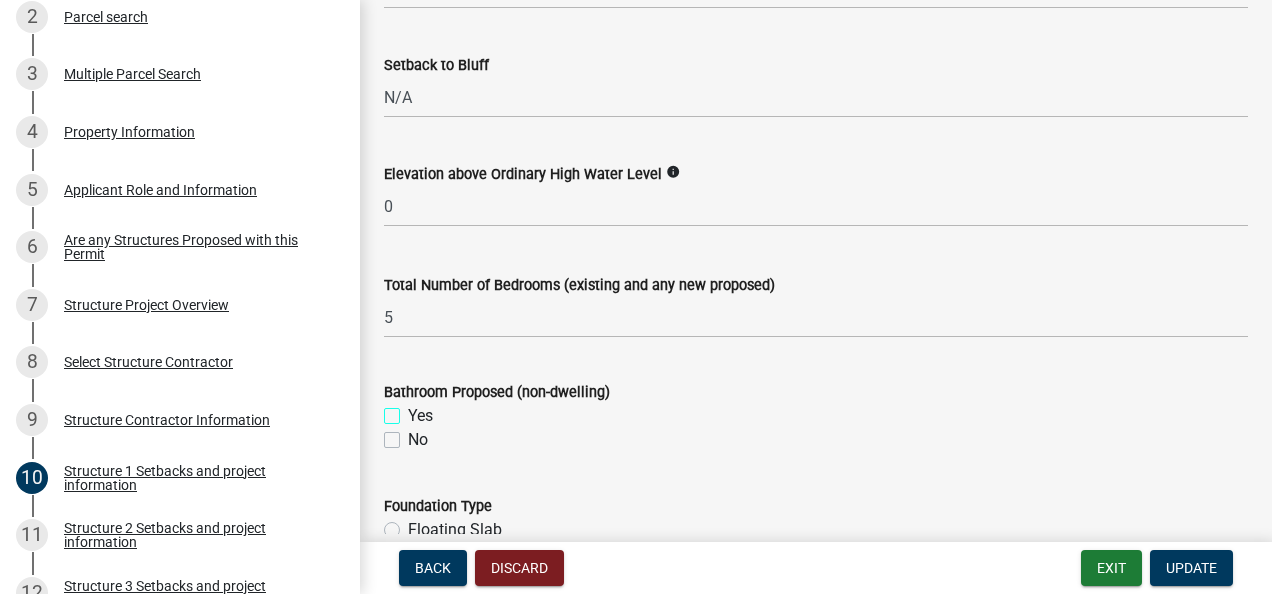 checkbox on "false" 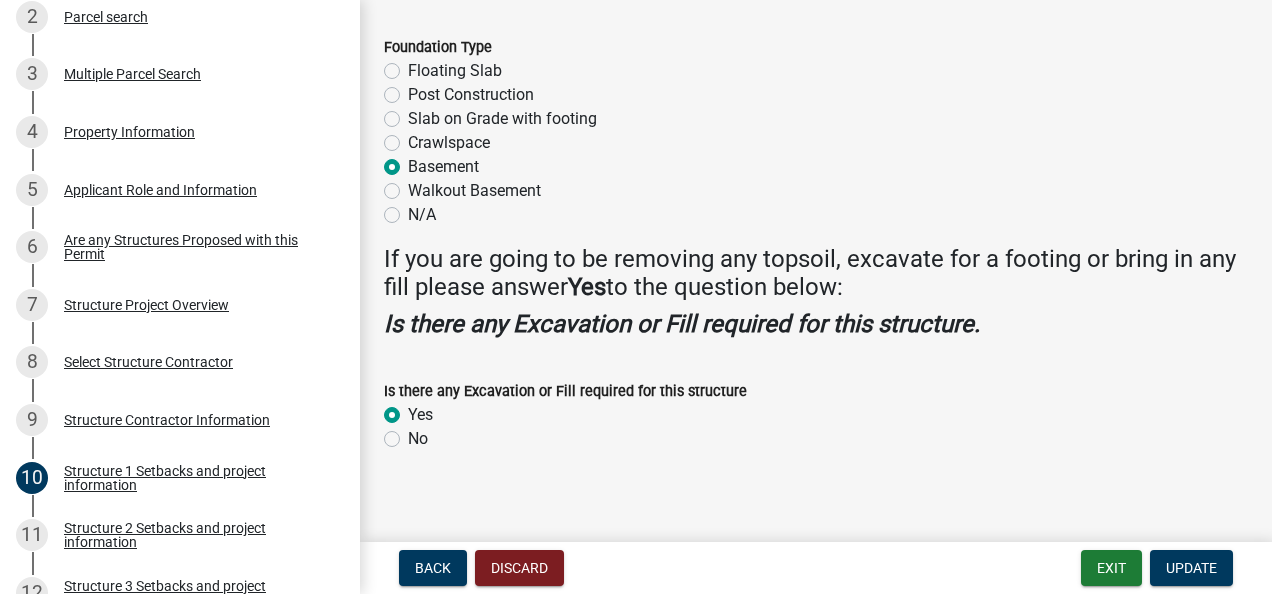 scroll, scrollTop: 2733, scrollLeft: 0, axis: vertical 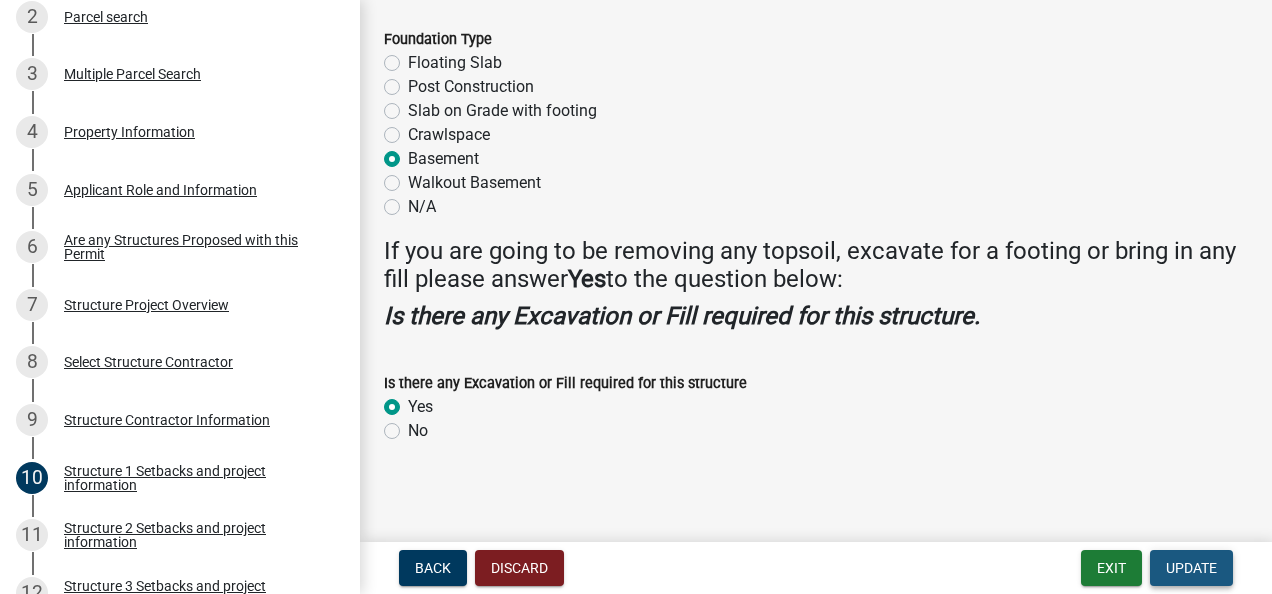 click on "Update" at bounding box center [1191, 568] 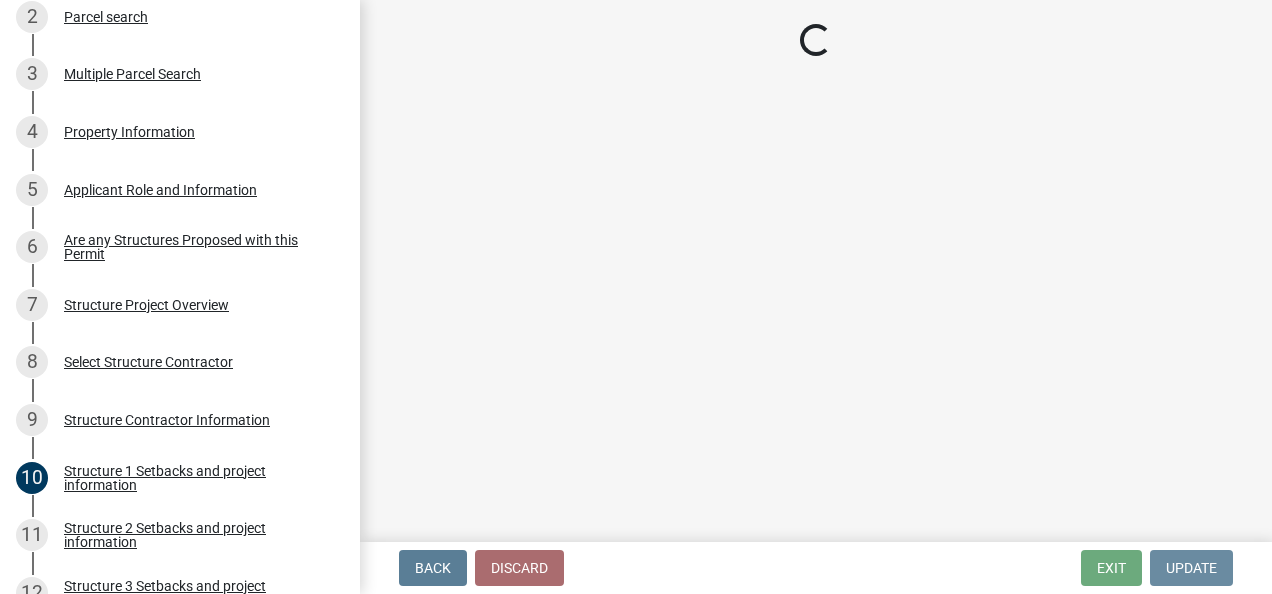 scroll, scrollTop: 0, scrollLeft: 0, axis: both 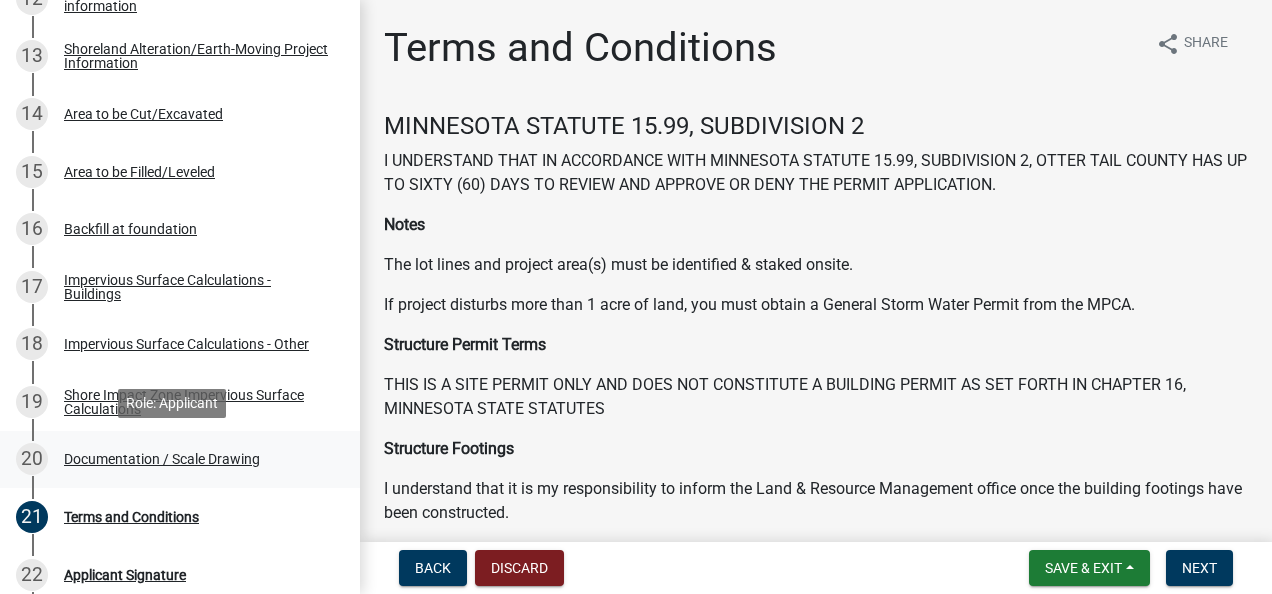 click on "Documentation / Scale Drawing" at bounding box center (162, 459) 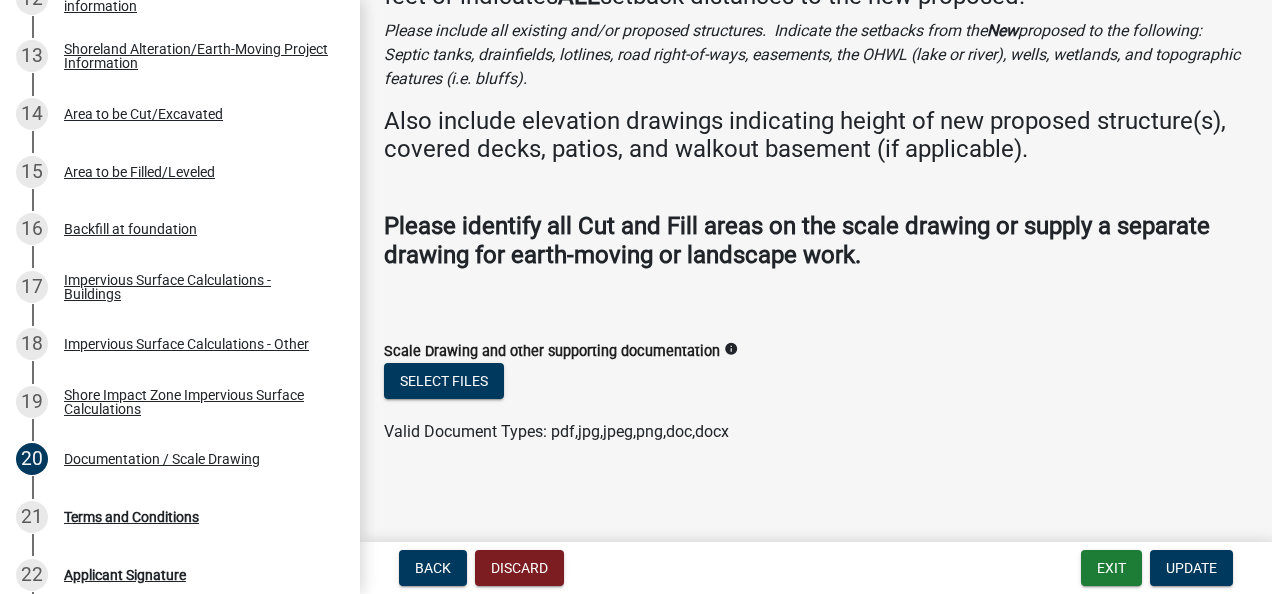 scroll, scrollTop: 127, scrollLeft: 0, axis: vertical 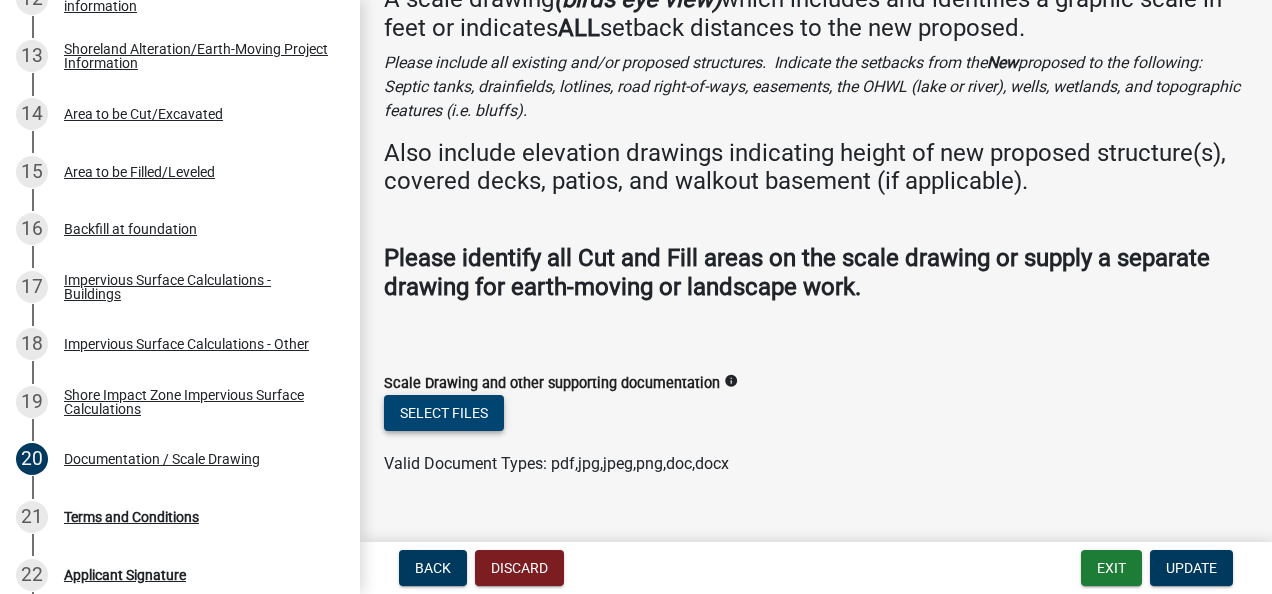click on "Select files" 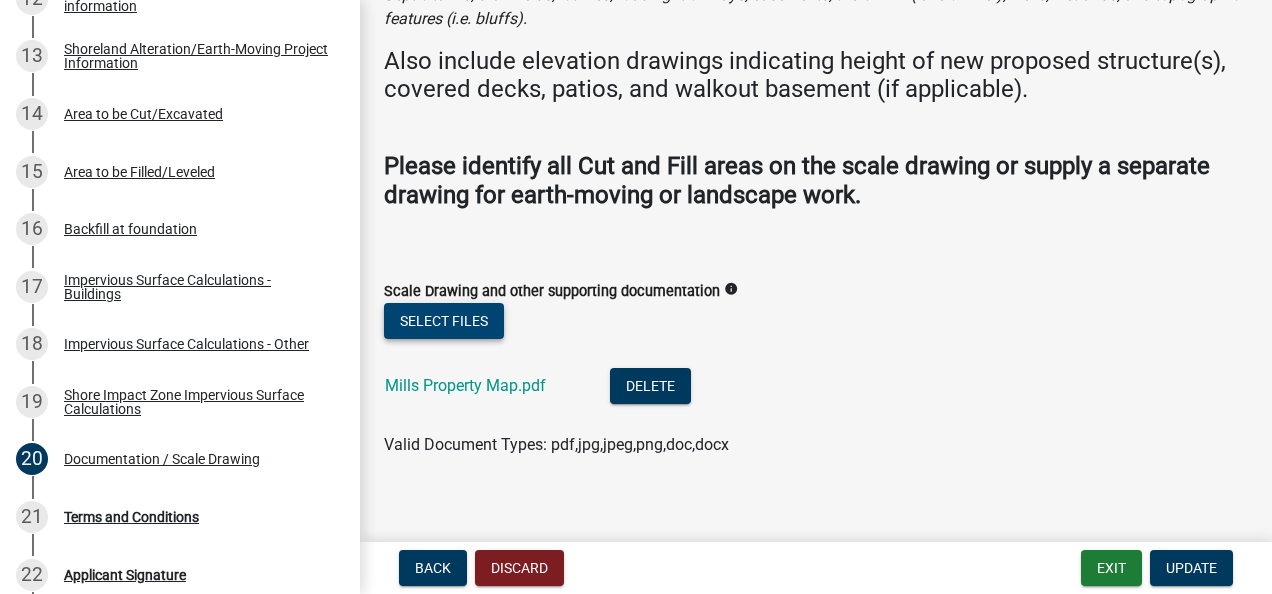 scroll, scrollTop: 237, scrollLeft: 0, axis: vertical 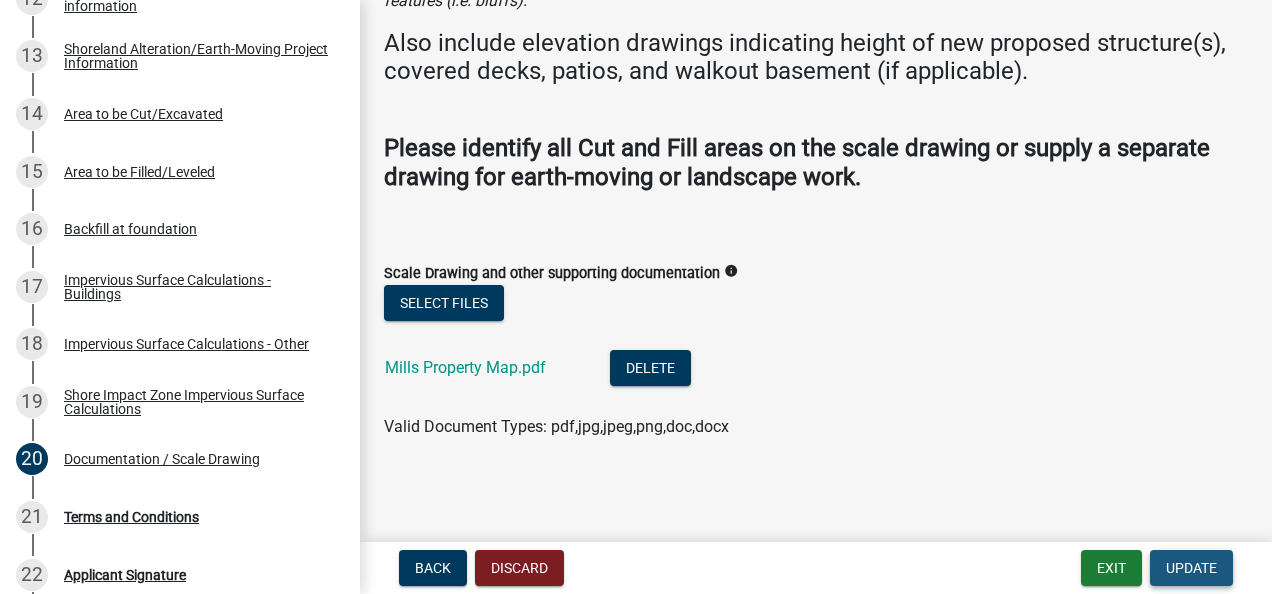 click on "Update" at bounding box center (1191, 568) 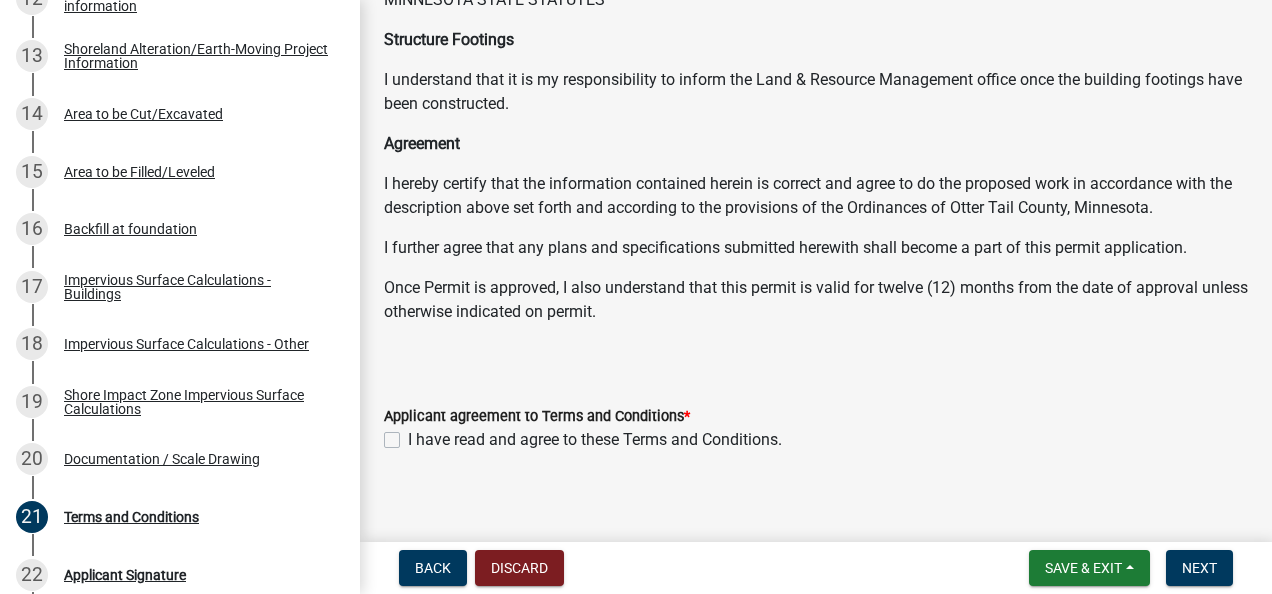 scroll, scrollTop: 422, scrollLeft: 0, axis: vertical 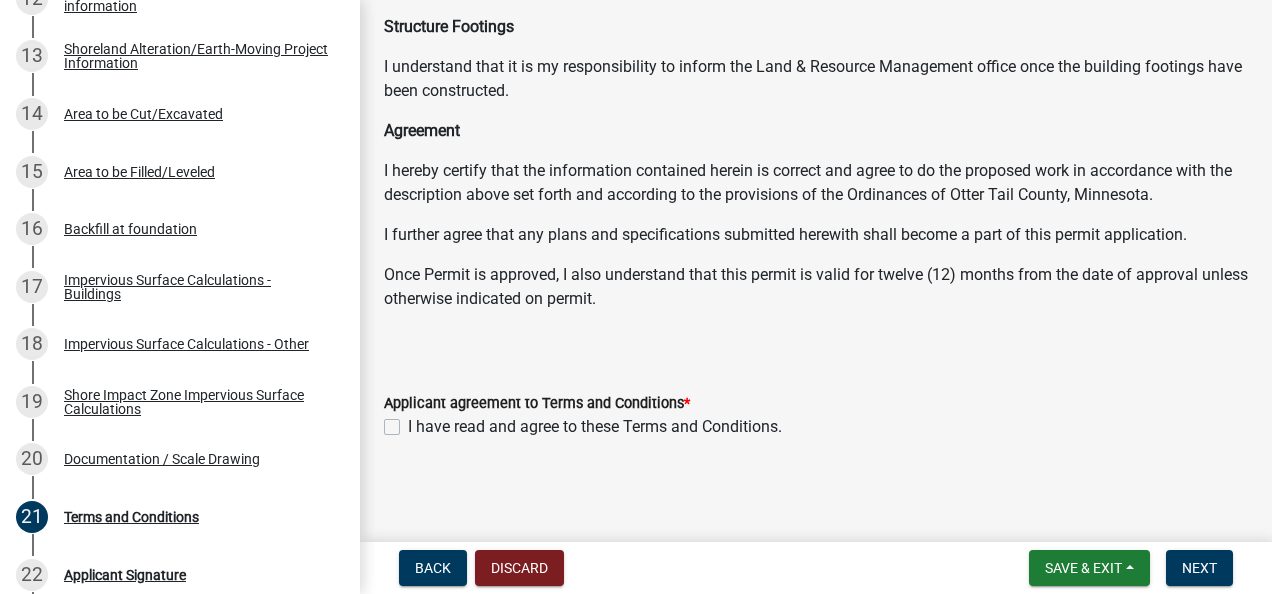 click on "I have read and agree to these Terms and Conditions." 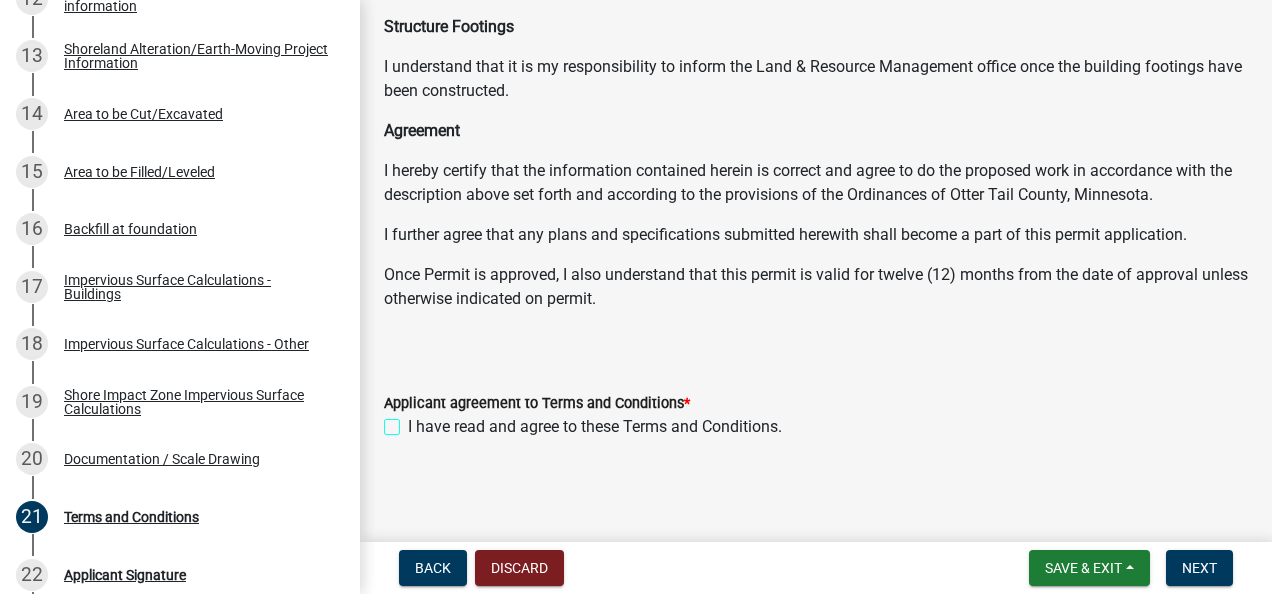 click on "I have read and agree to these Terms and Conditions." at bounding box center (414, 421) 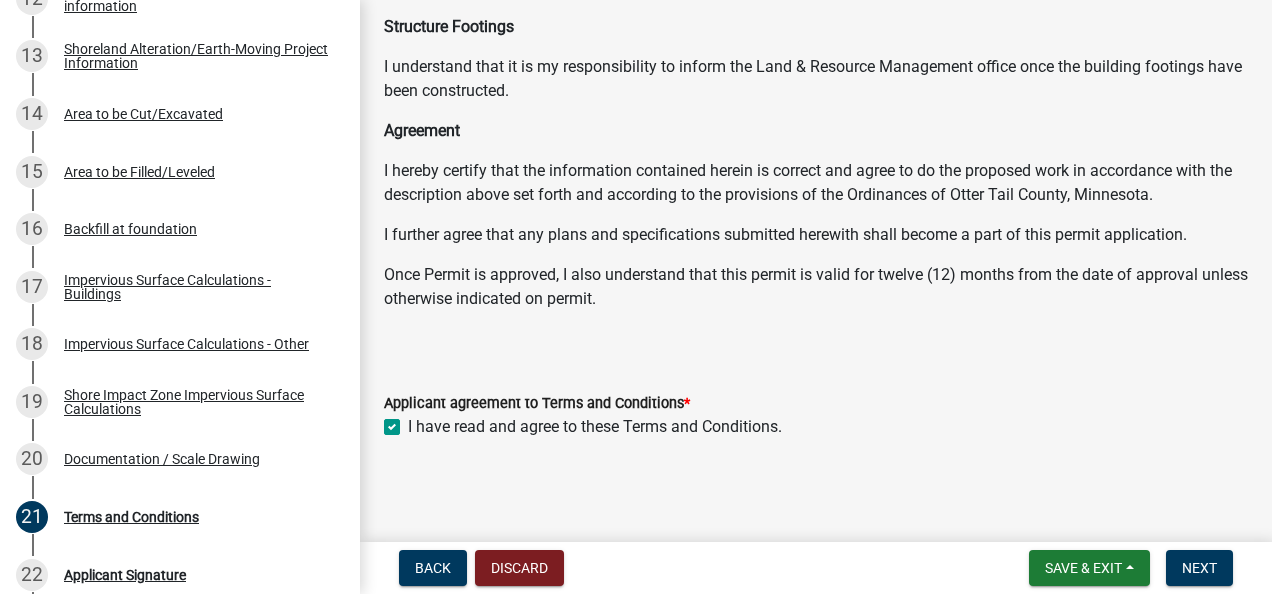 checkbox on "true" 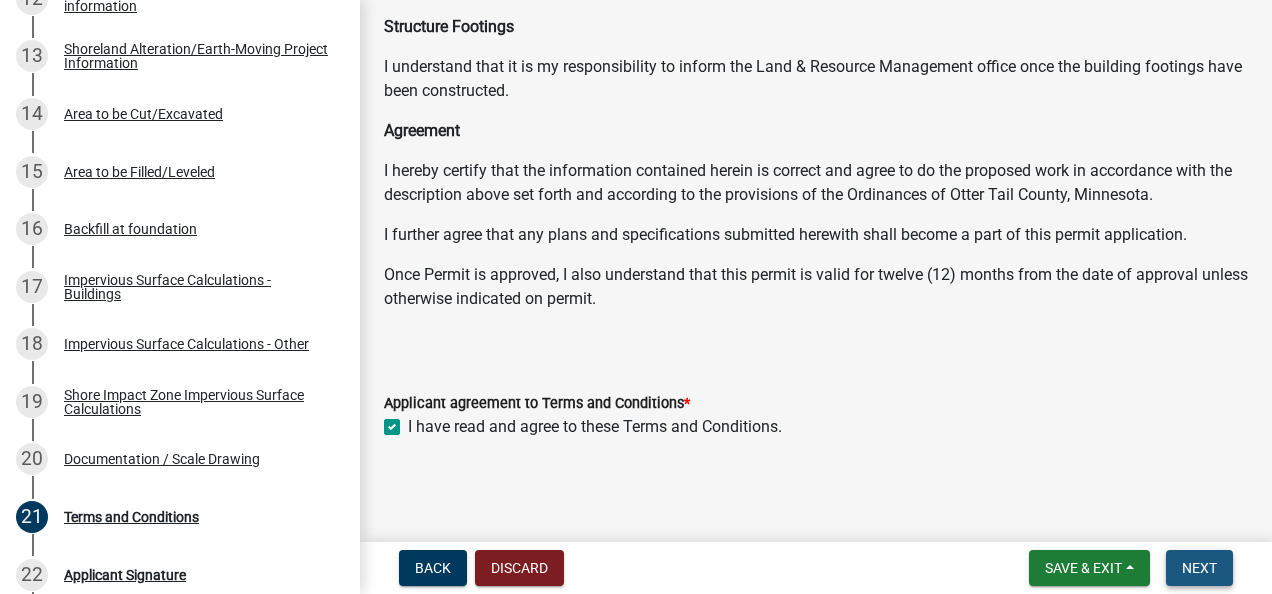 click on "Next" at bounding box center (1199, 568) 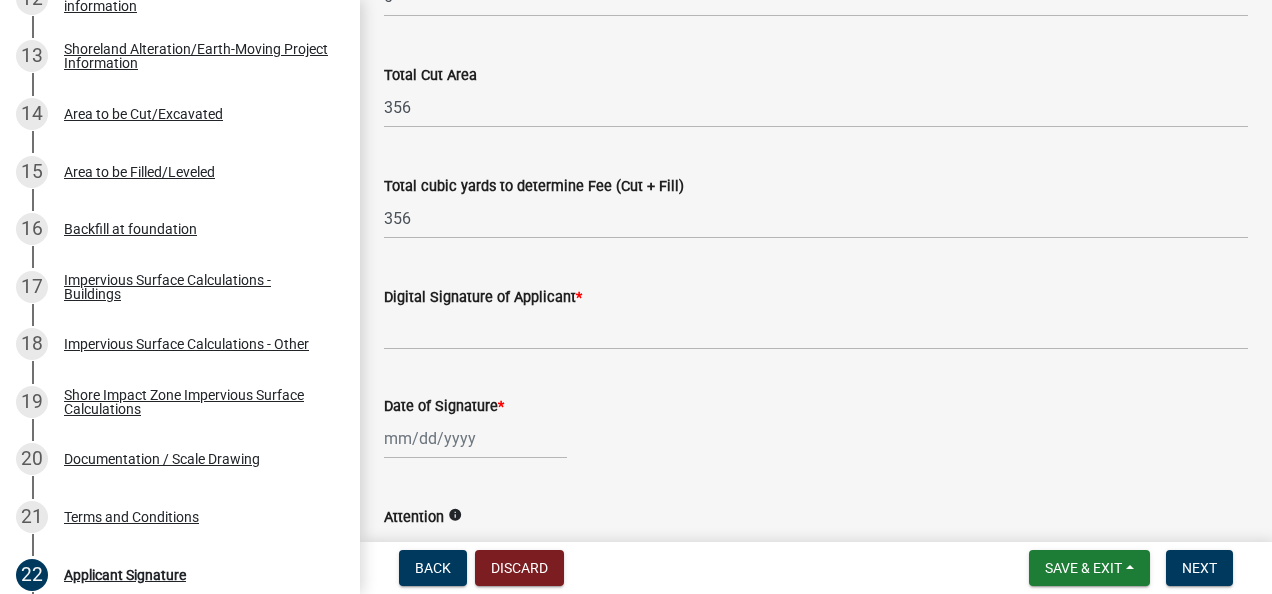 scroll, scrollTop: 381, scrollLeft: 0, axis: vertical 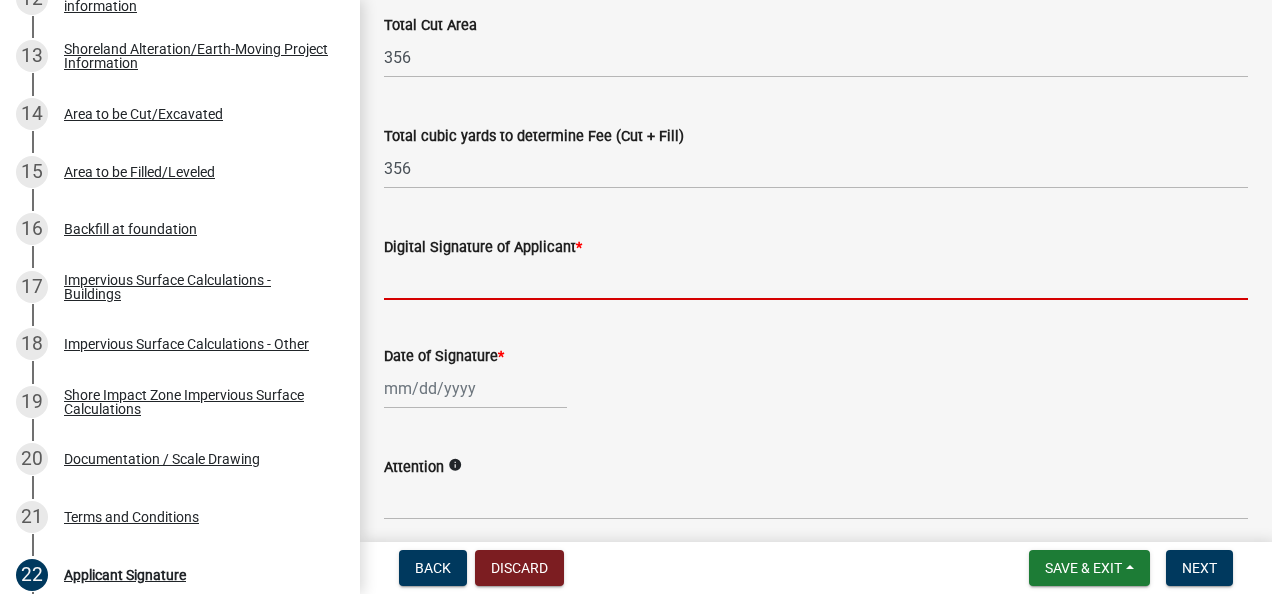 click on "Digital Signature of Applicant  *" at bounding box center (816, 279) 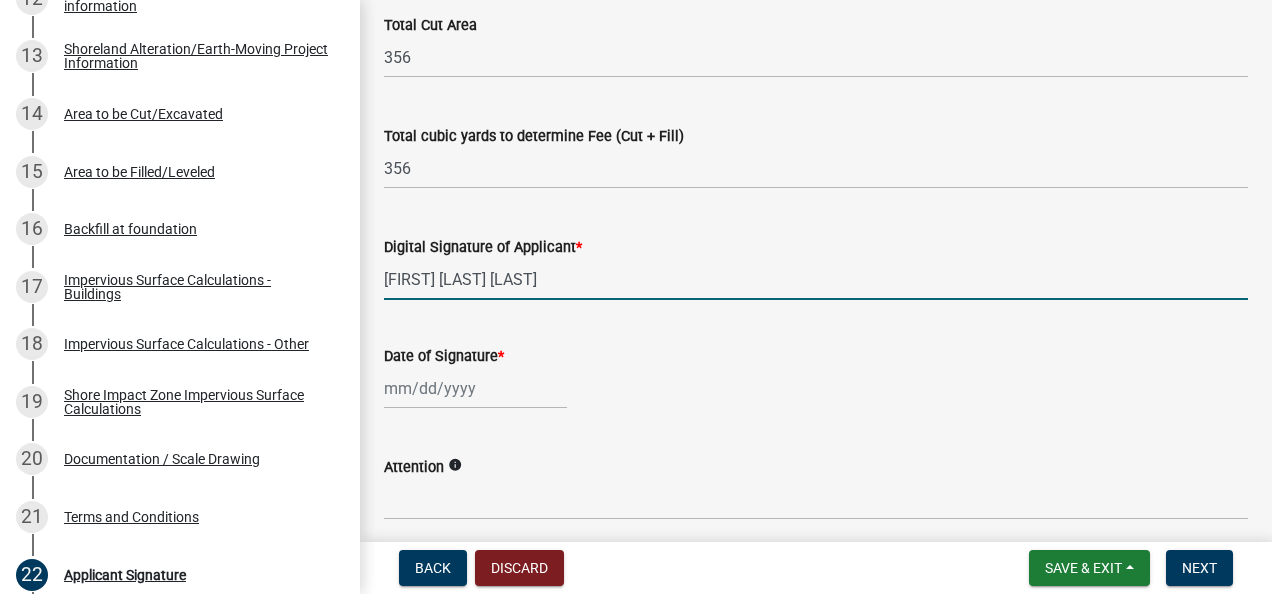 select on "8" 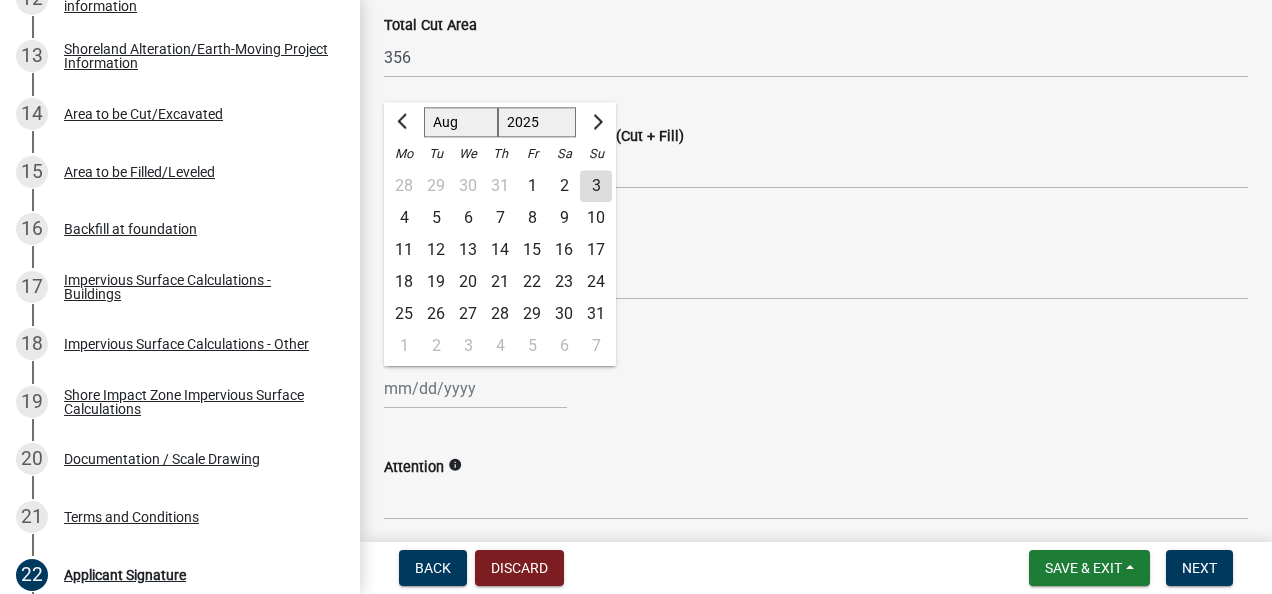 click on "Date of Signature  *" at bounding box center (475, 388) 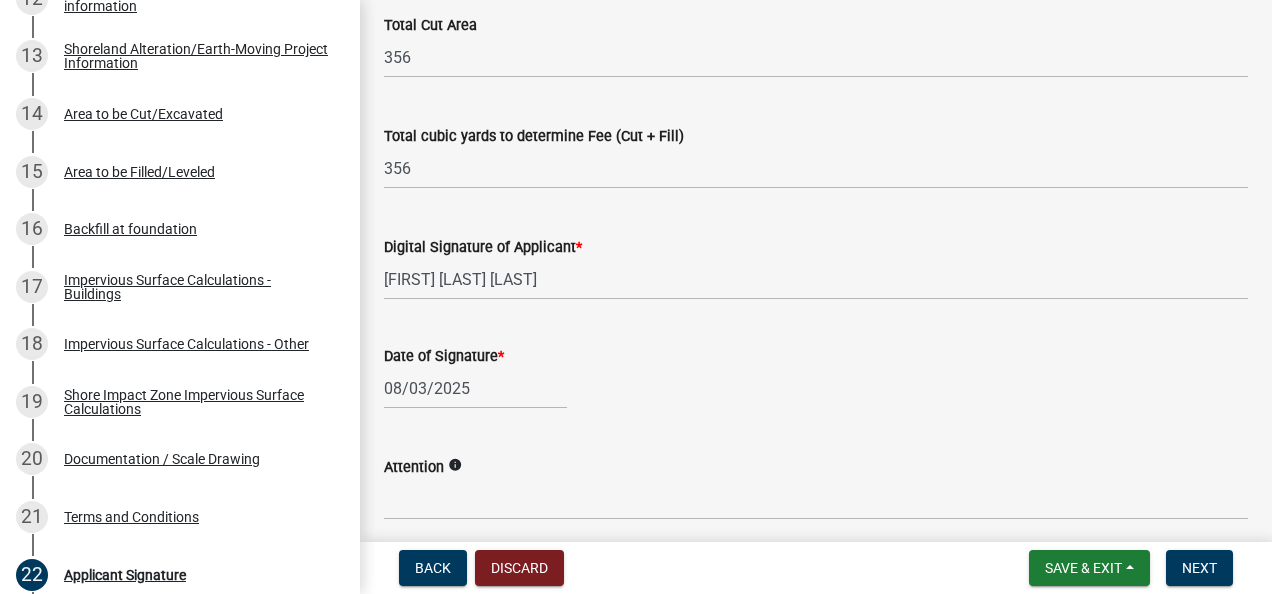select on "8" 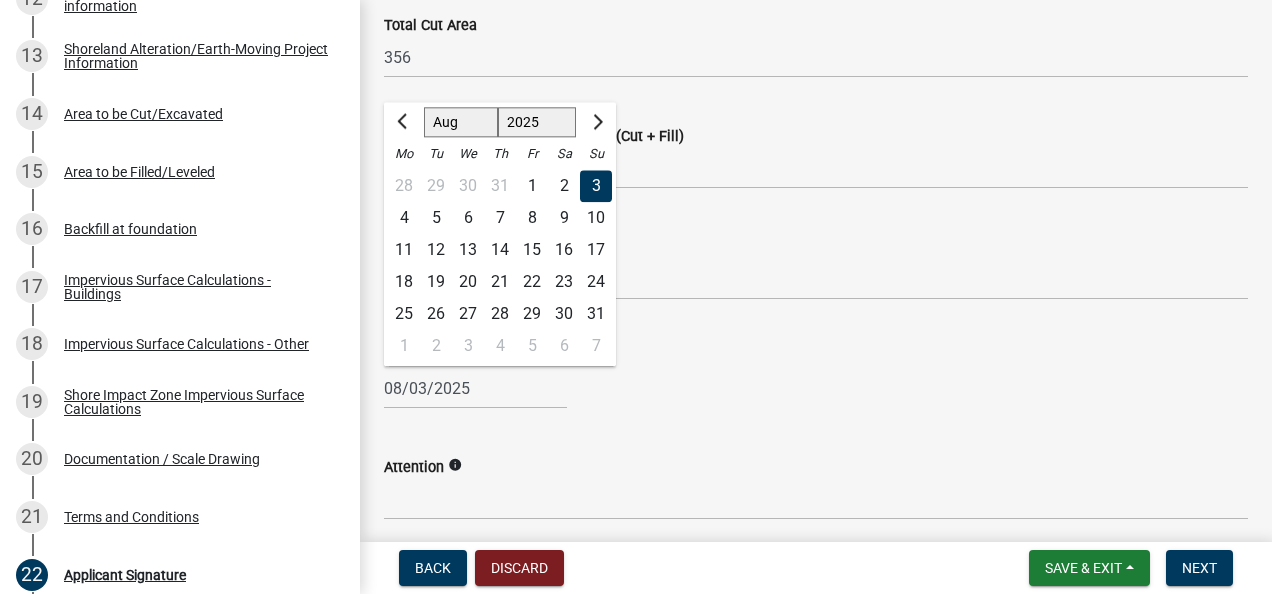 click on "08/03/2025" at bounding box center (475, 388) 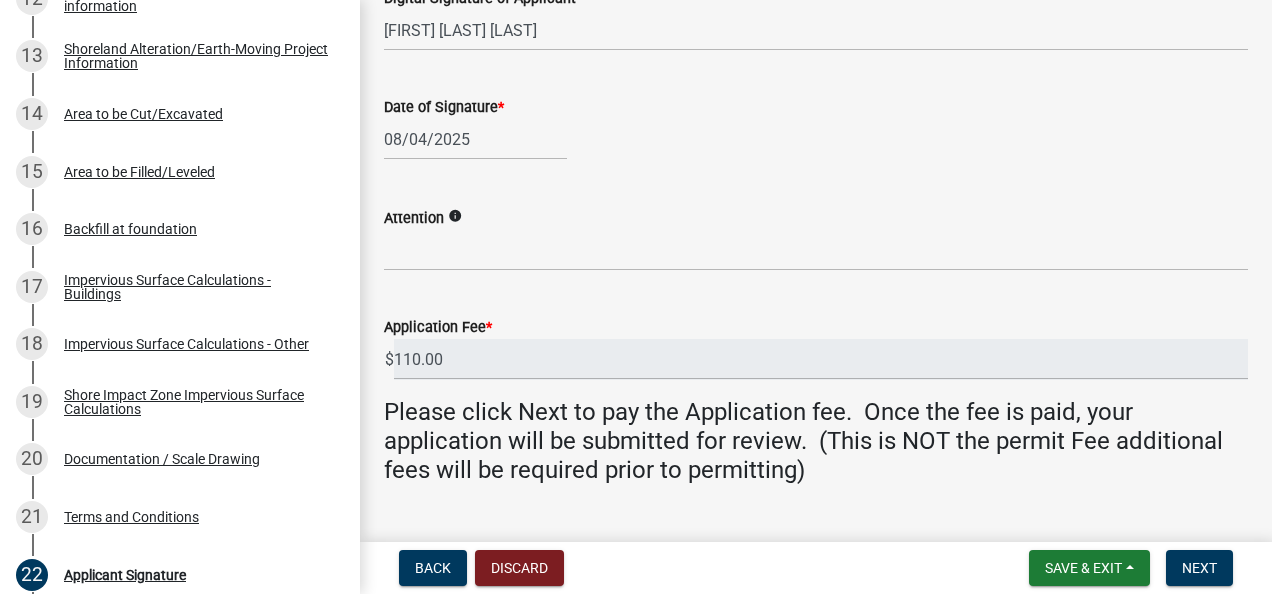 scroll, scrollTop: 674, scrollLeft: 0, axis: vertical 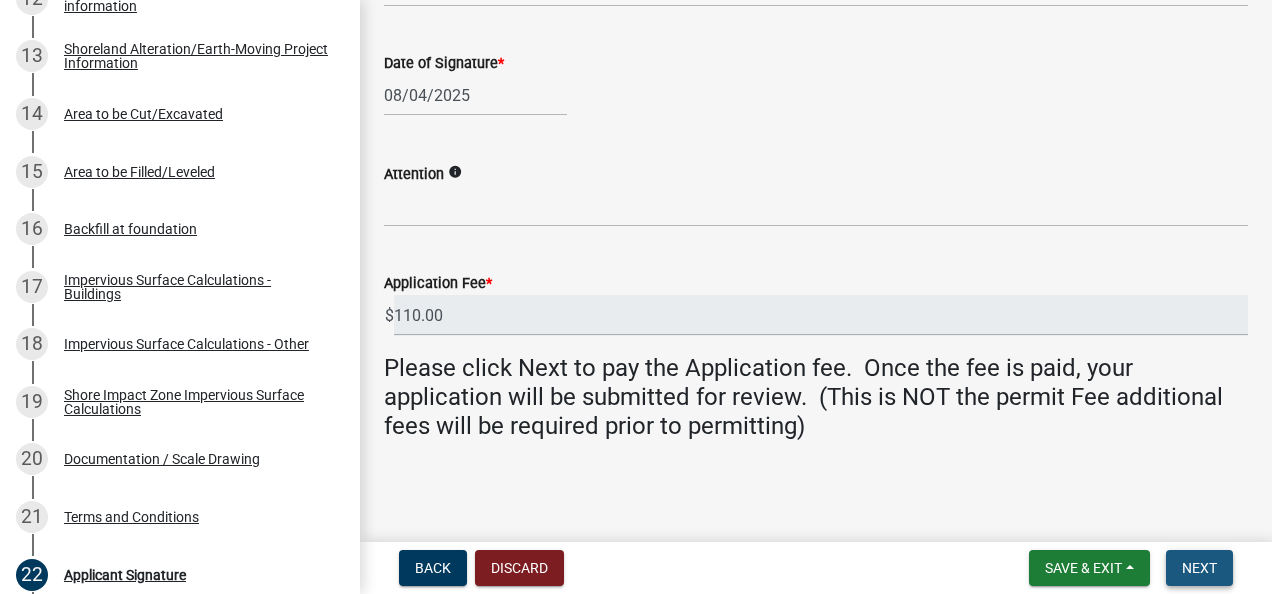click on "Next" at bounding box center (1199, 568) 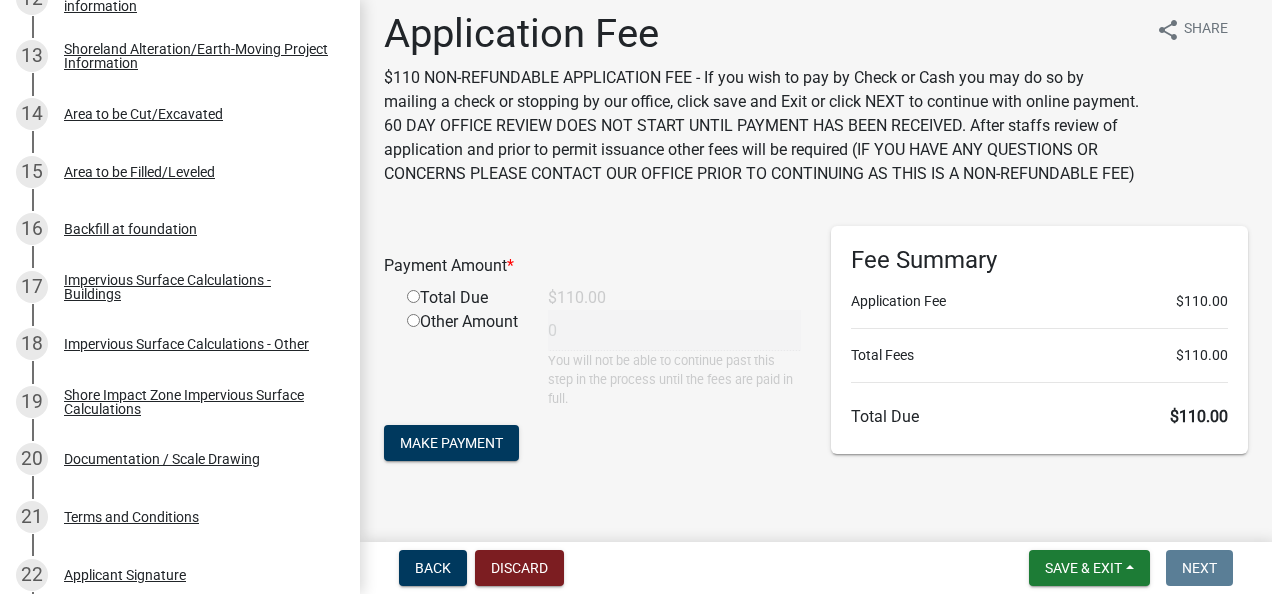 scroll, scrollTop: 65, scrollLeft: 0, axis: vertical 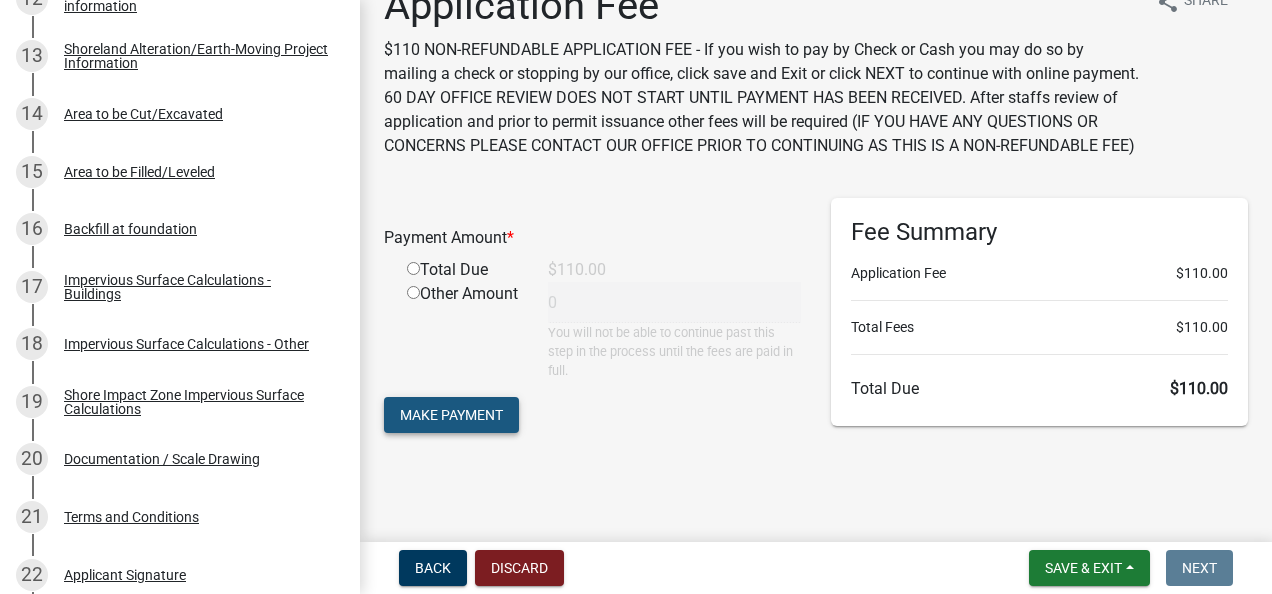 click on "Make Payment" 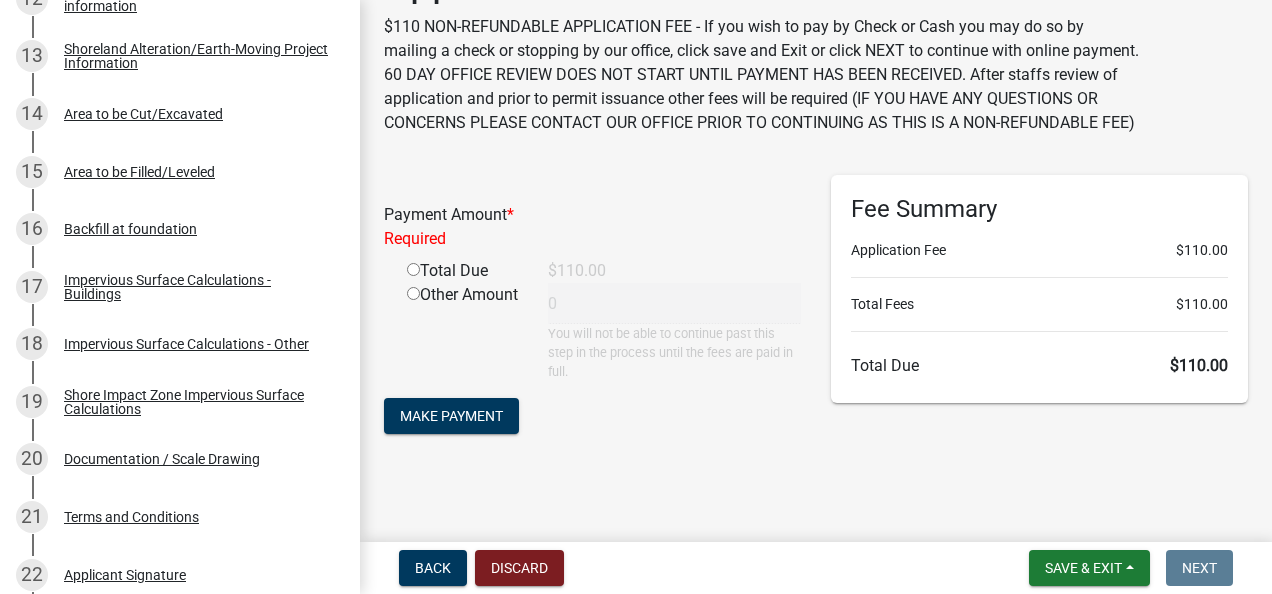 click 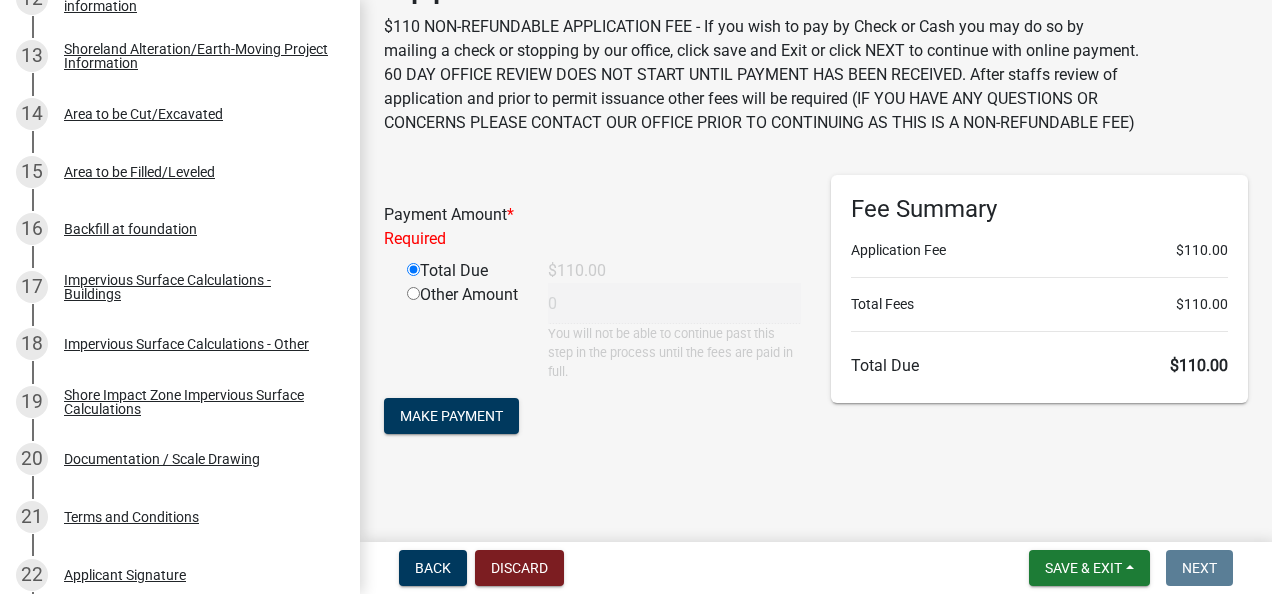 type on "110" 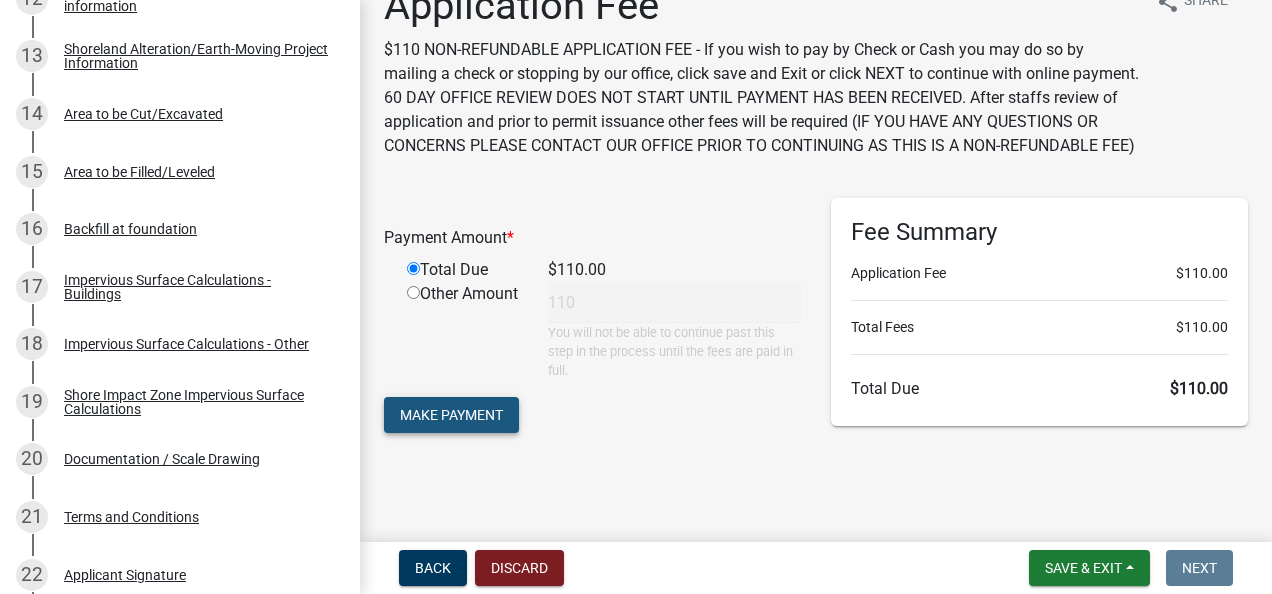 click on "Make Payment" 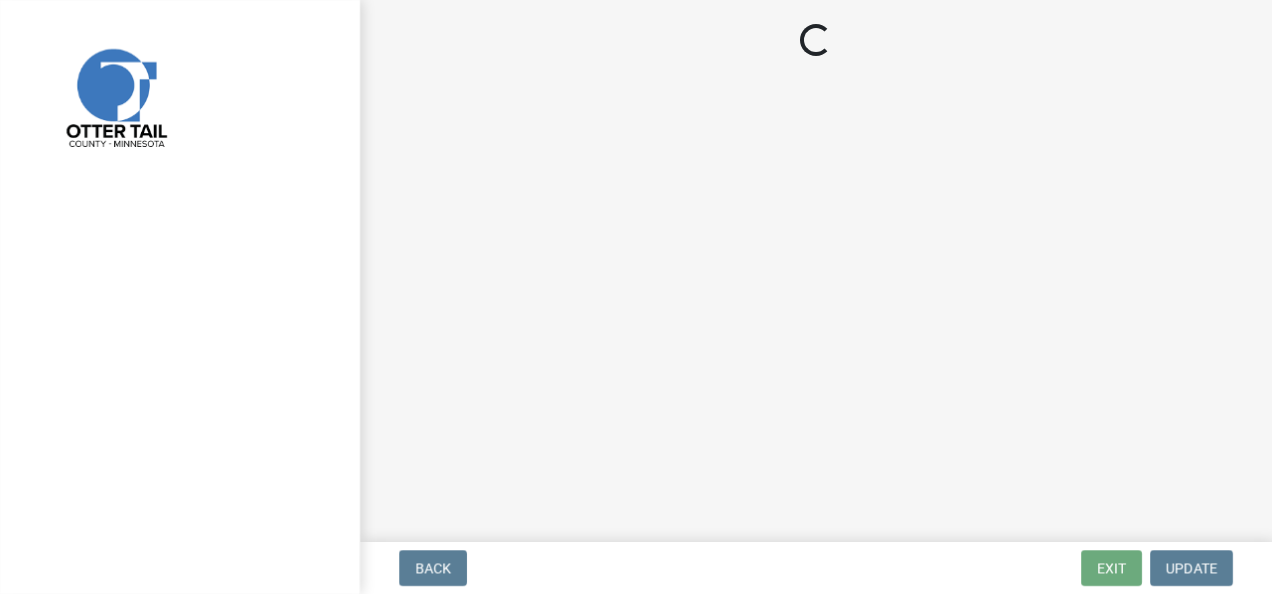 scroll, scrollTop: 0, scrollLeft: 0, axis: both 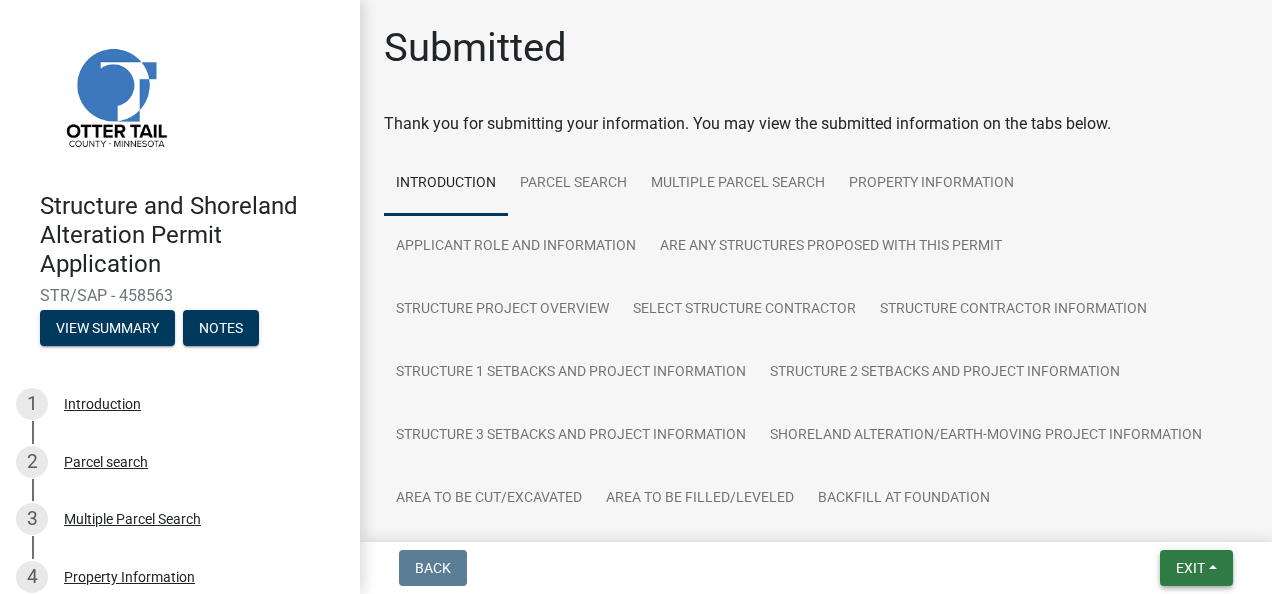 click on "Exit" at bounding box center [1190, 568] 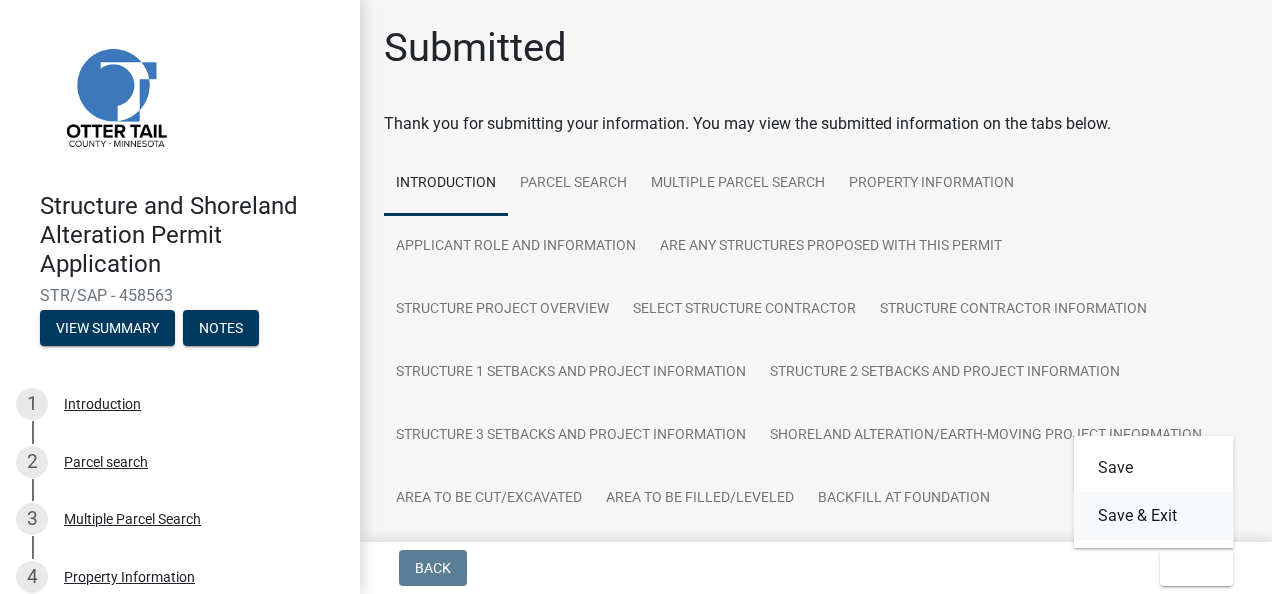click on "Save & Exit" at bounding box center [1154, 516] 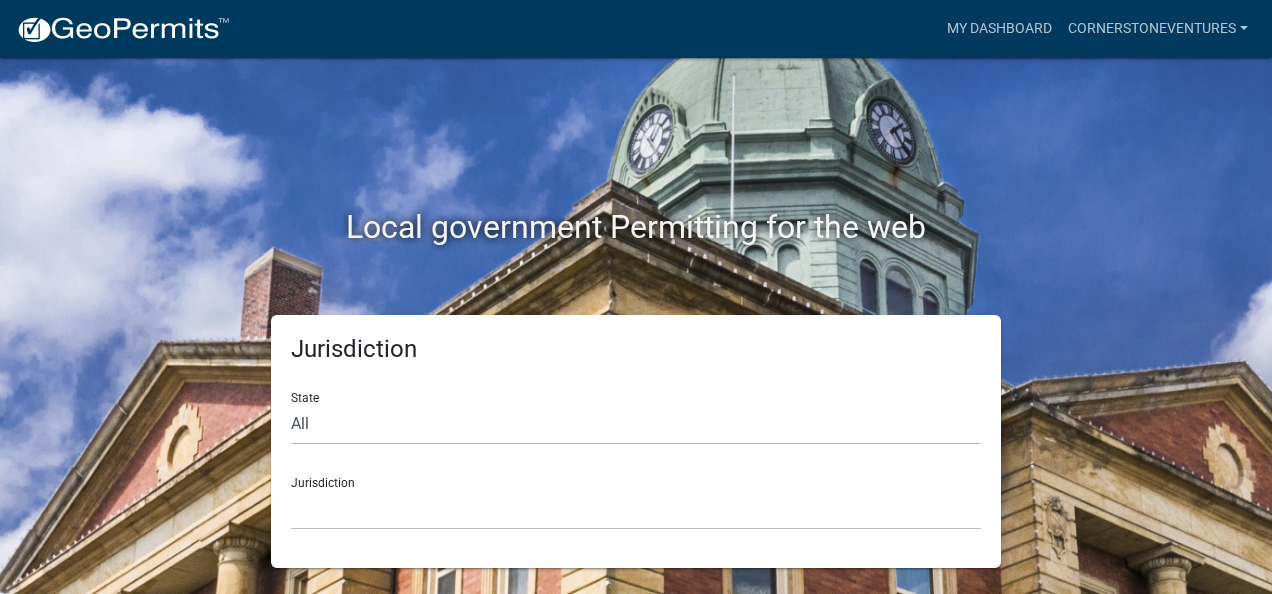 click on "Local government Permitting for the web" 